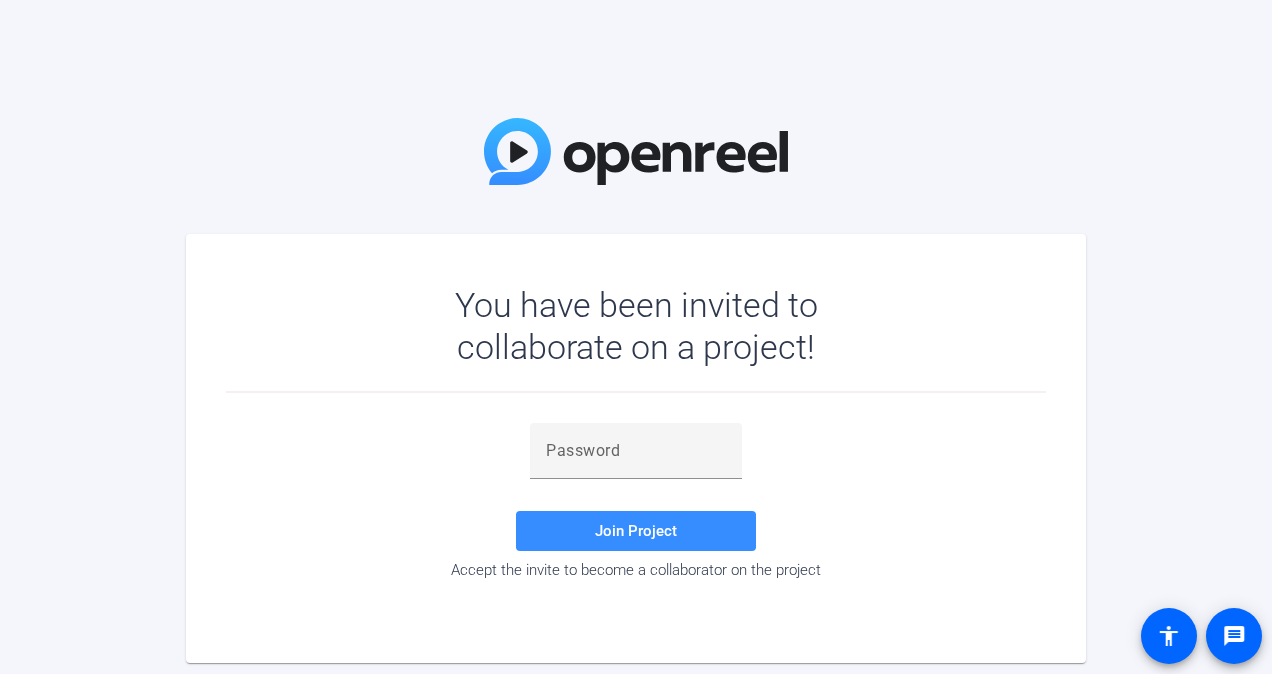 scroll, scrollTop: 0, scrollLeft: 0, axis: both 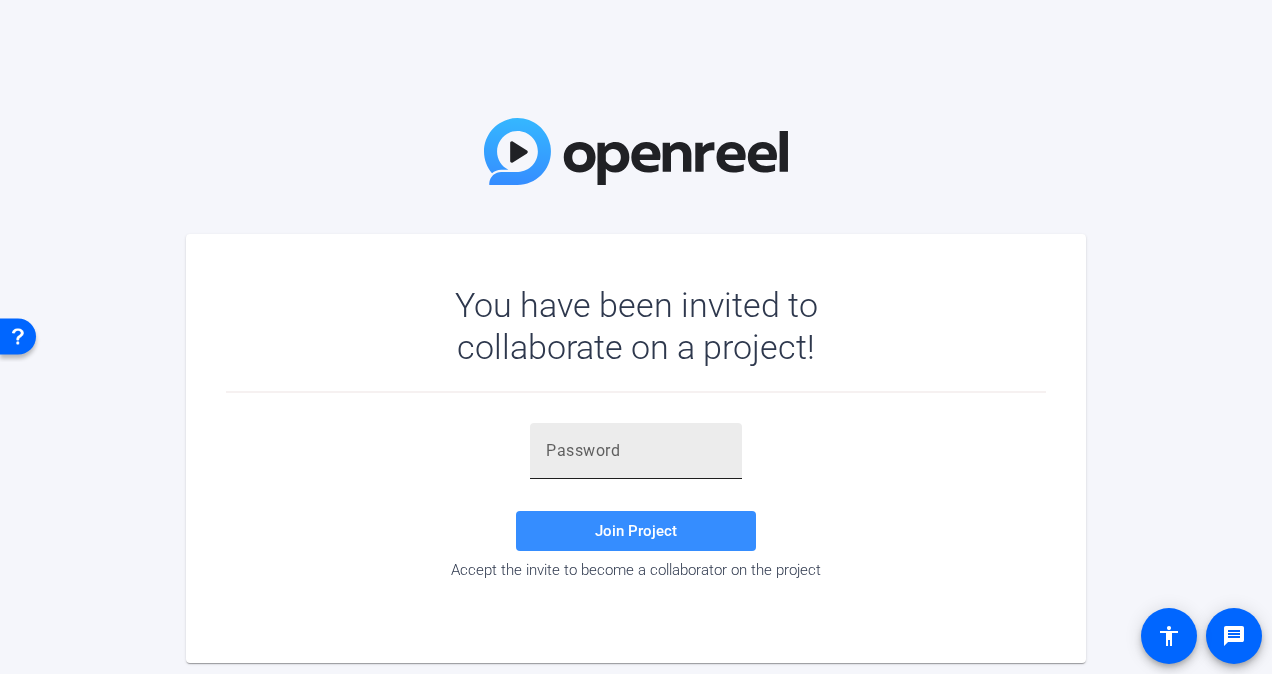 click at bounding box center (636, 451) 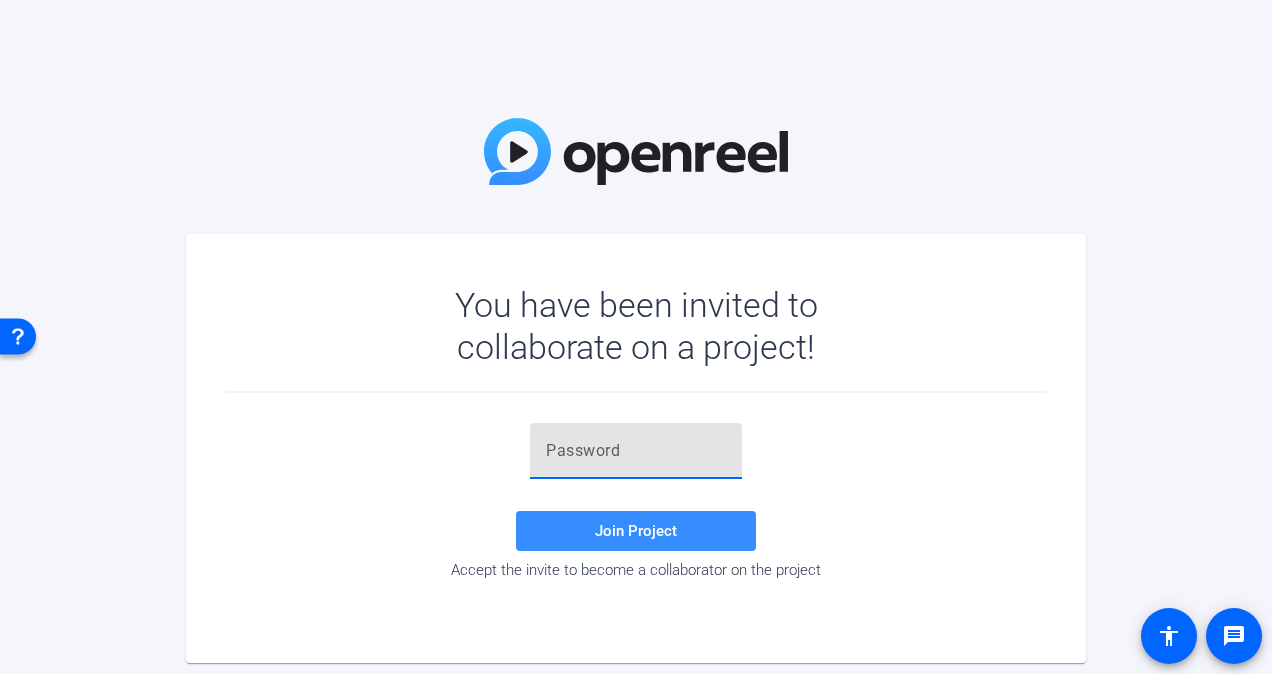 paste on "lKnp0o" 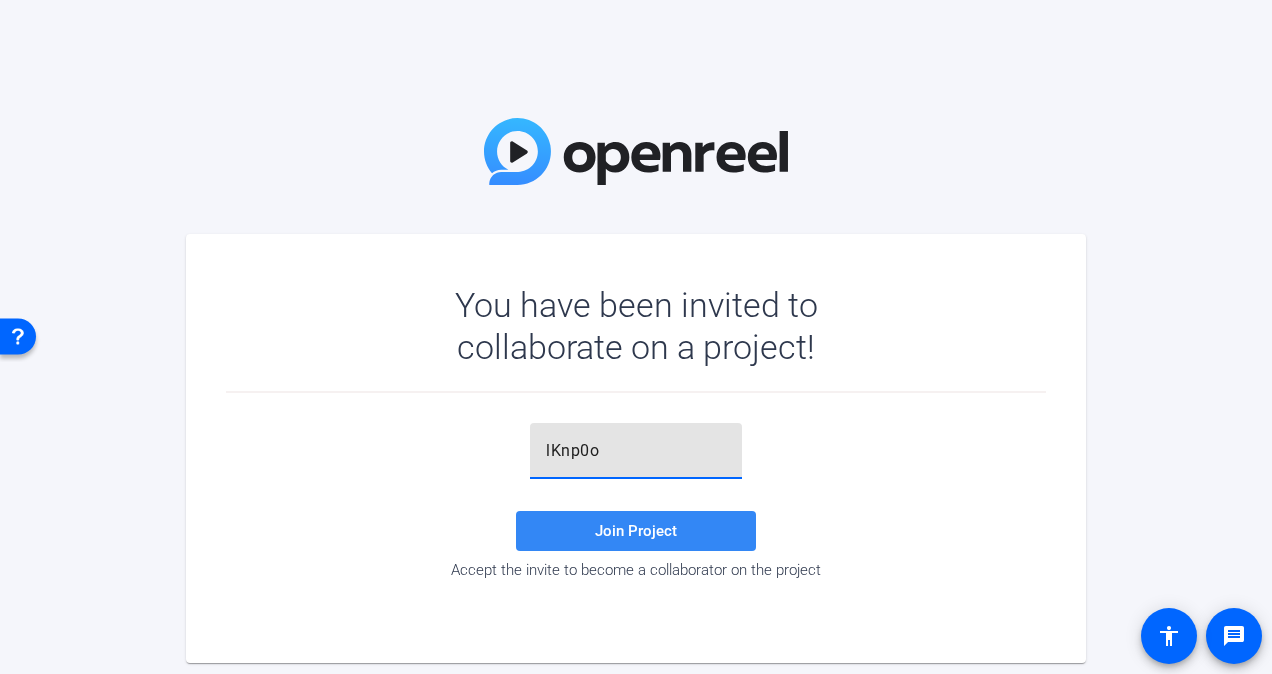 type on "lKnp0o" 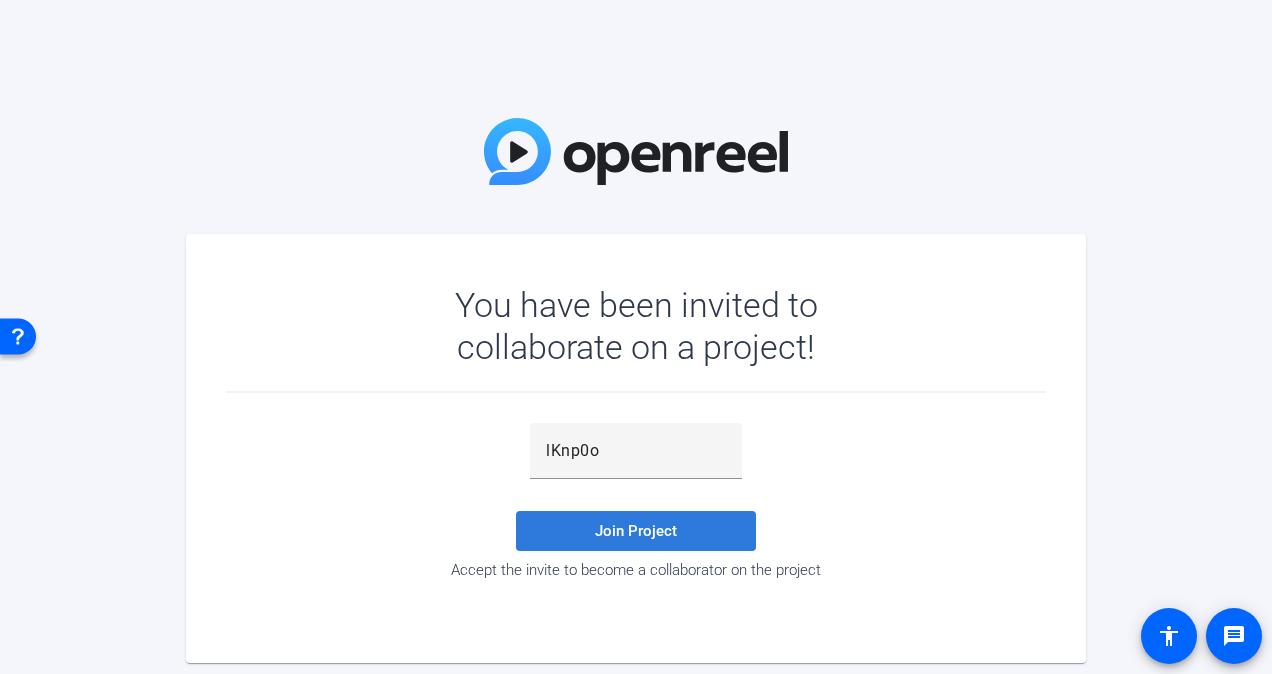 click on "Join Project" 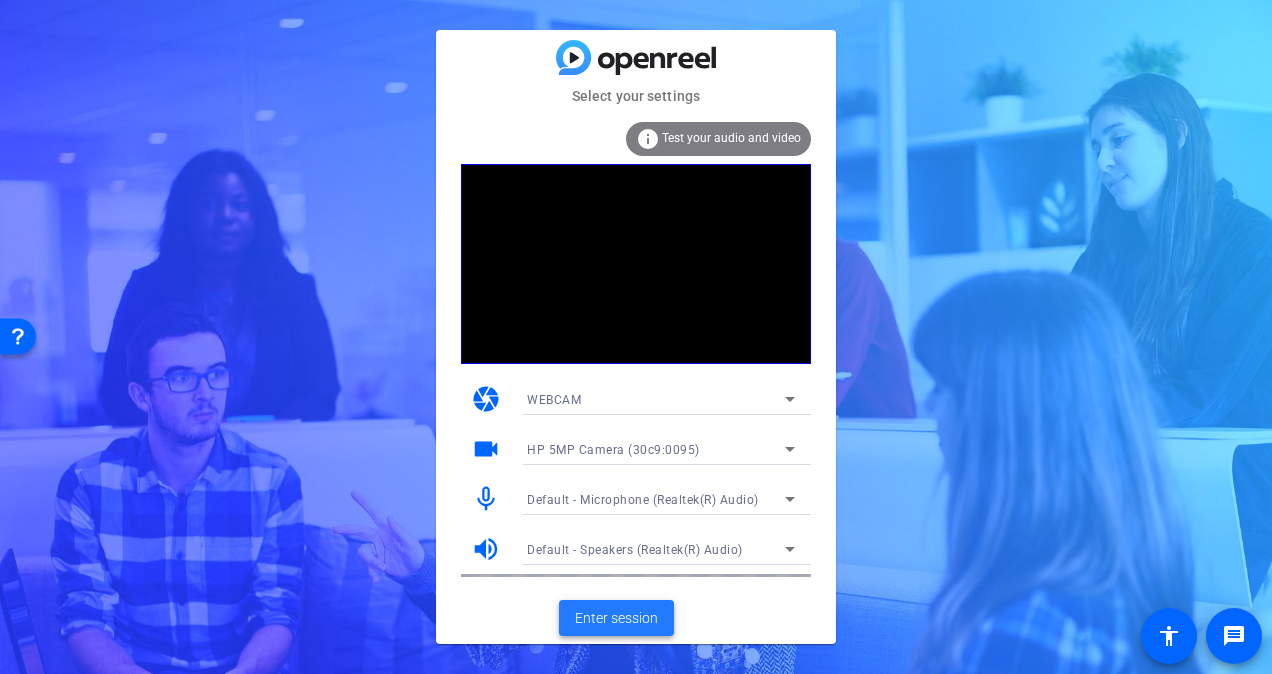 click on "Enter session" 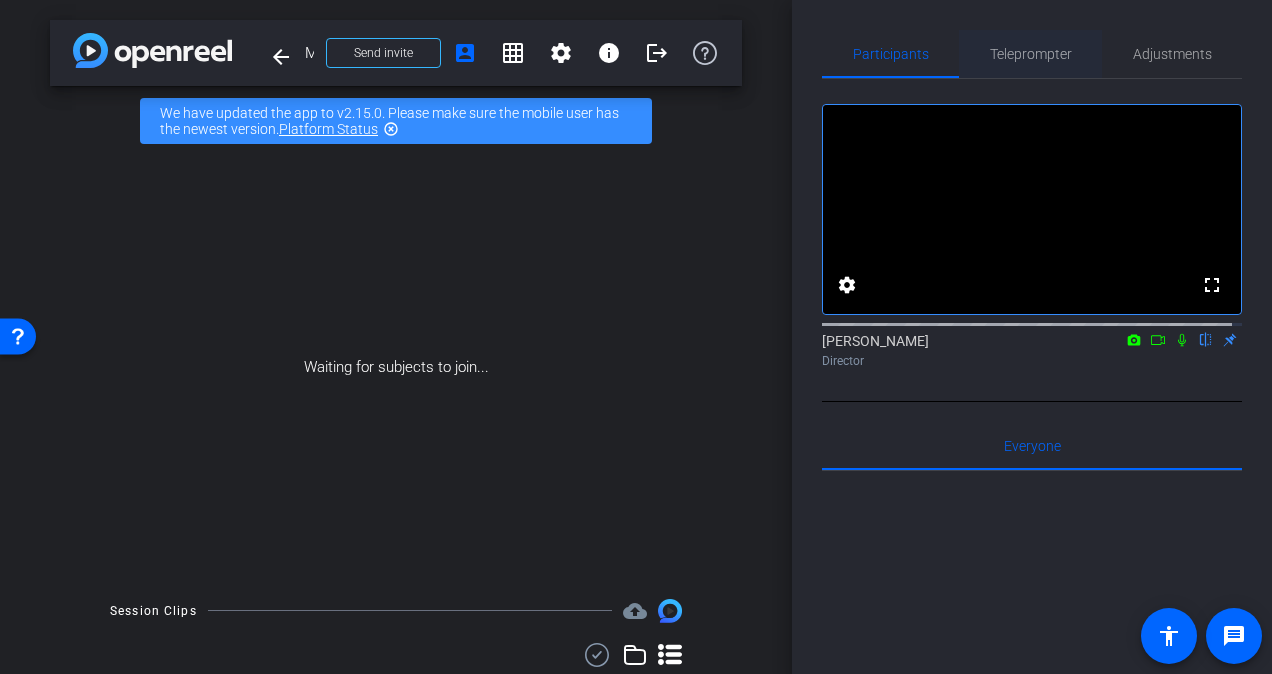 click on "Teleprompter" at bounding box center [1031, 54] 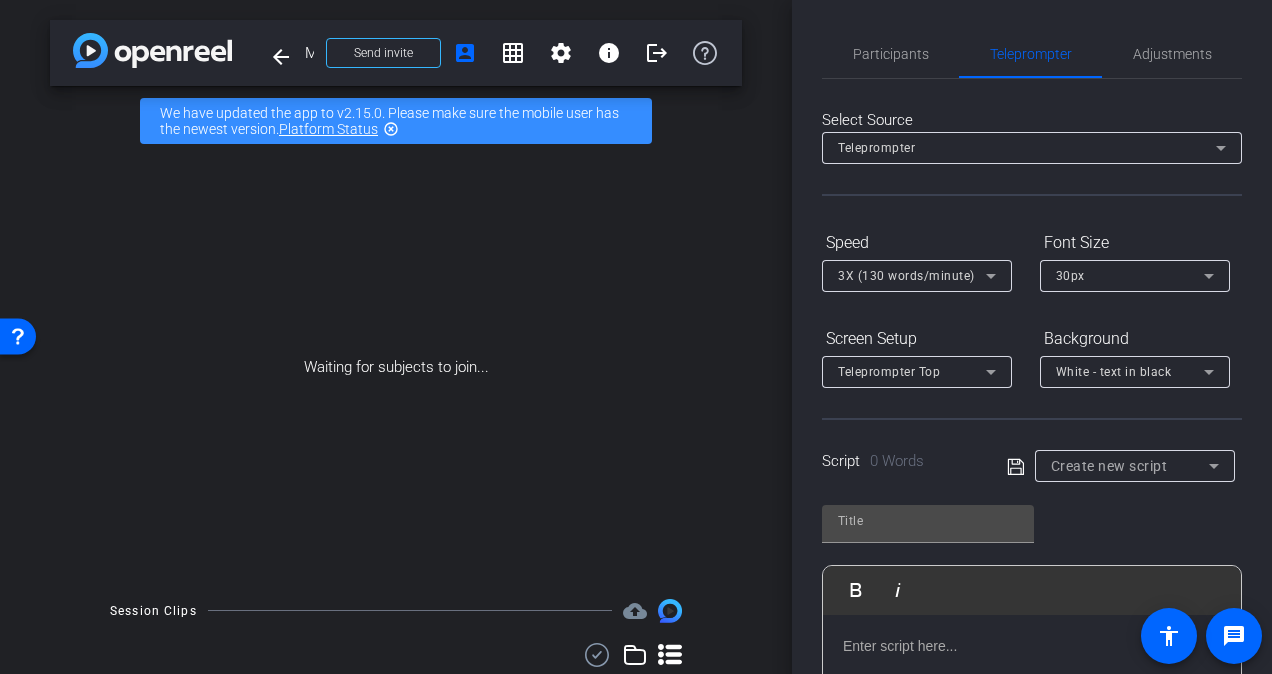 click 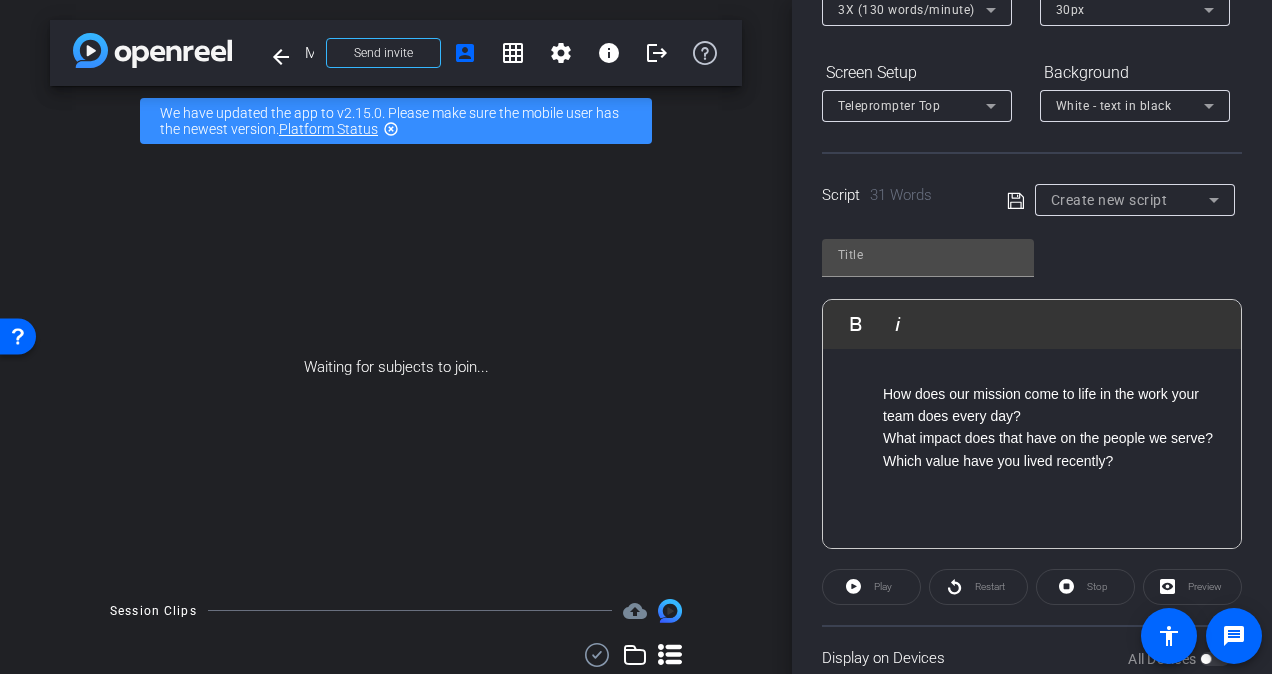 scroll, scrollTop: 264, scrollLeft: 0, axis: vertical 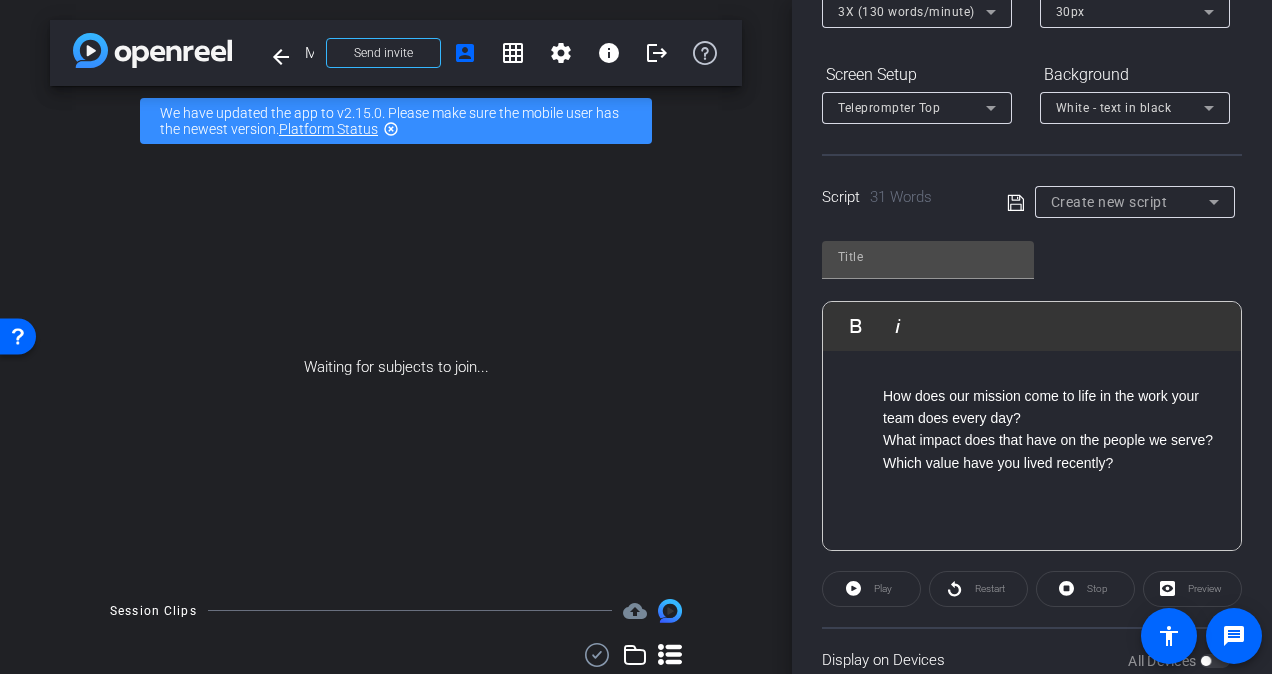 click 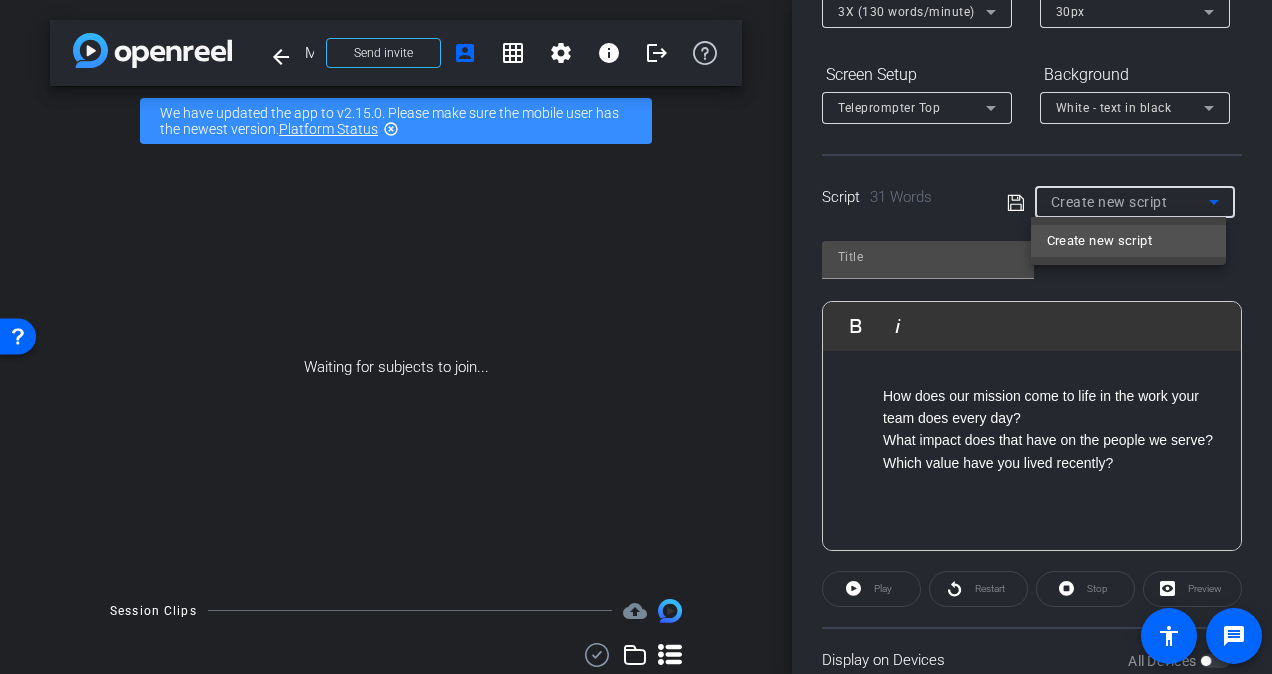 click at bounding box center (636, 337) 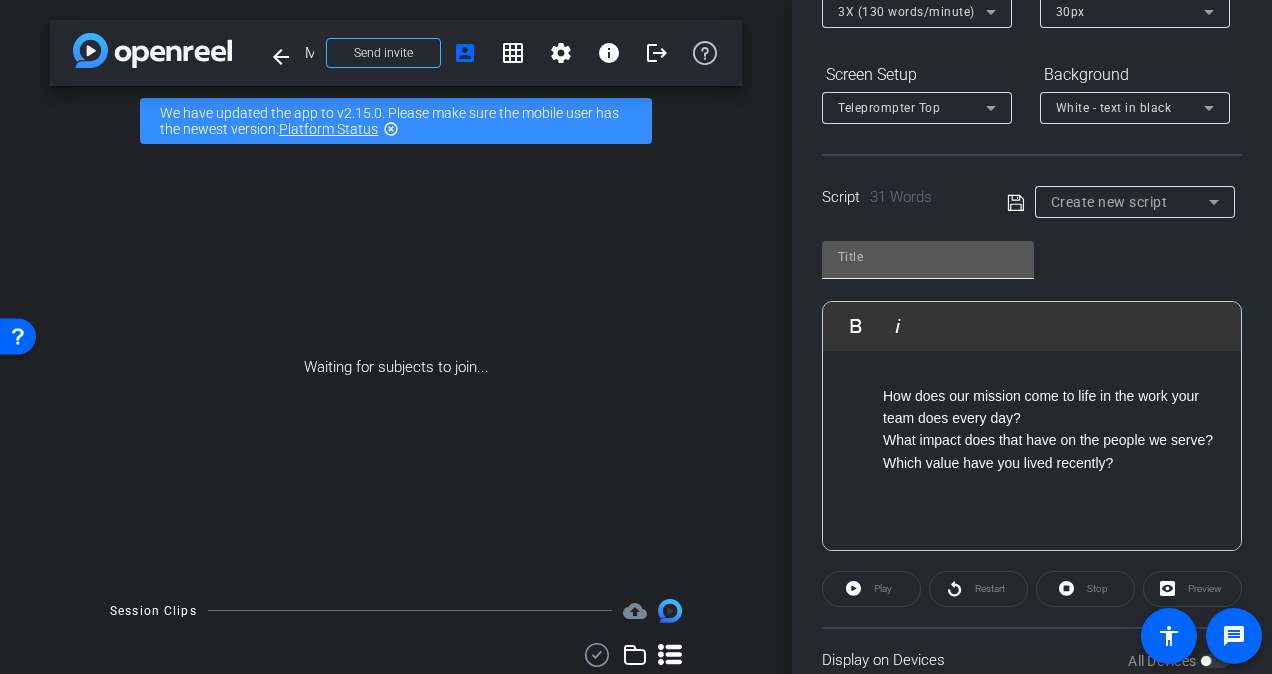 click at bounding box center [928, 257] 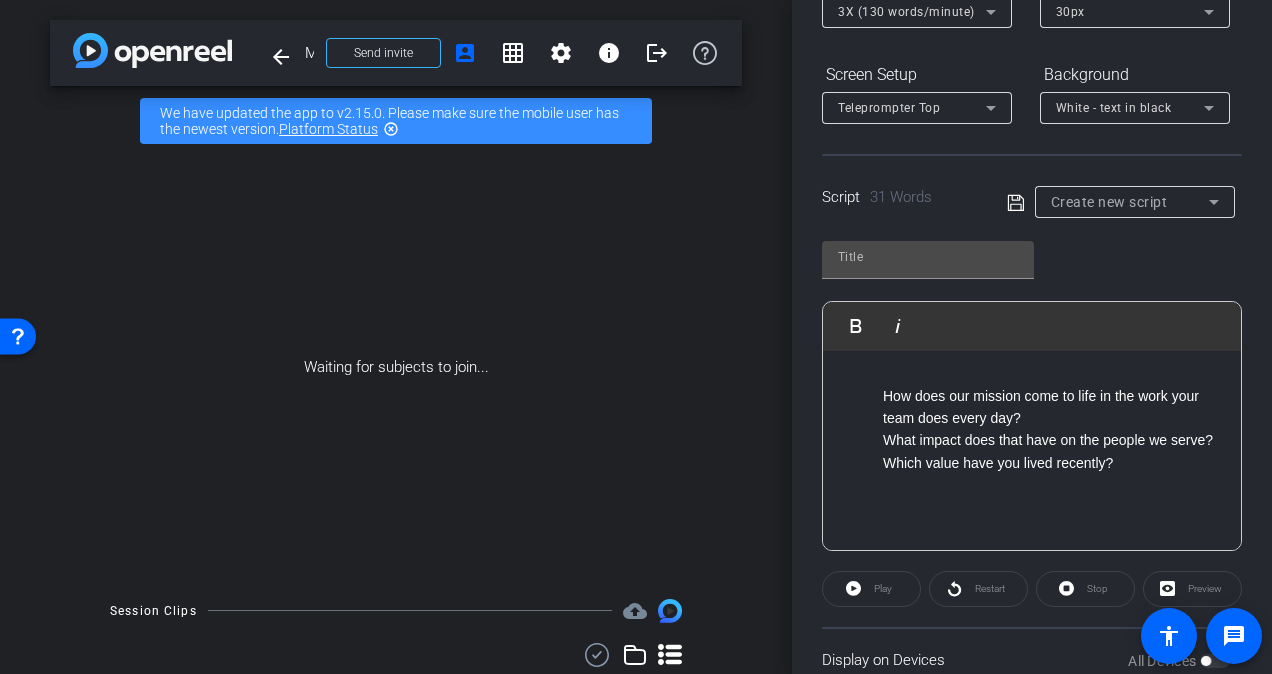 click on "highlight_off" at bounding box center (391, 129) 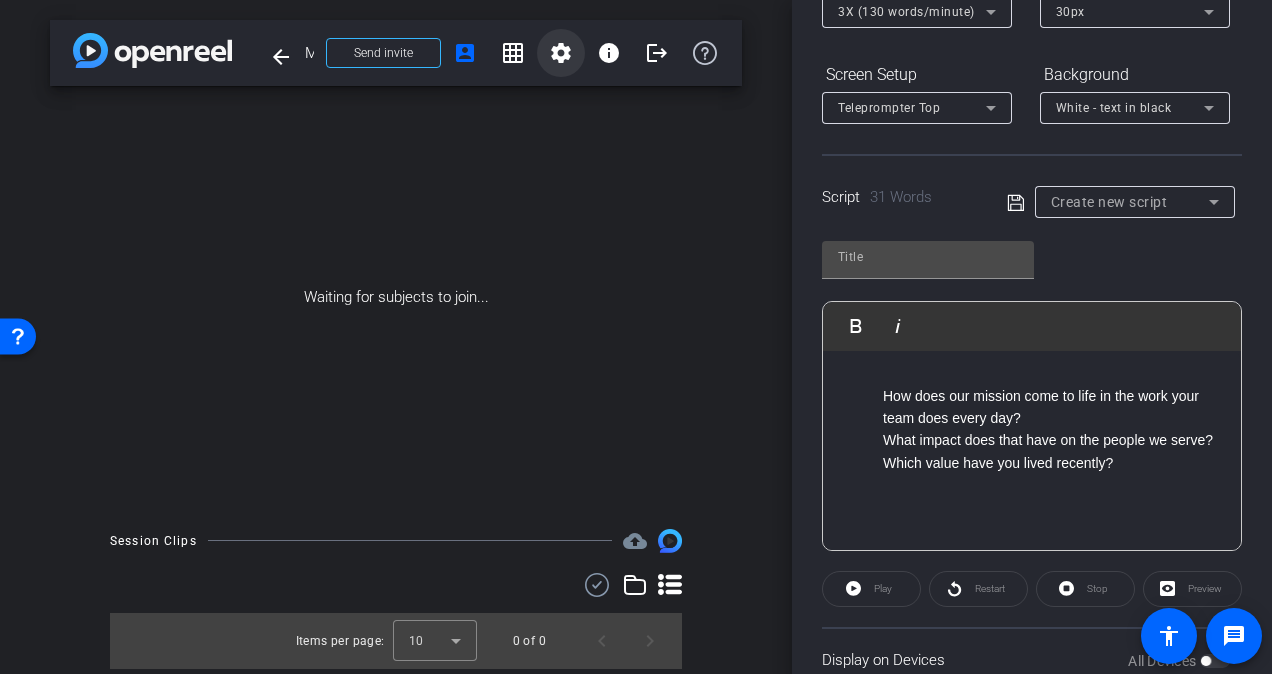 click on "settings" at bounding box center (561, 53) 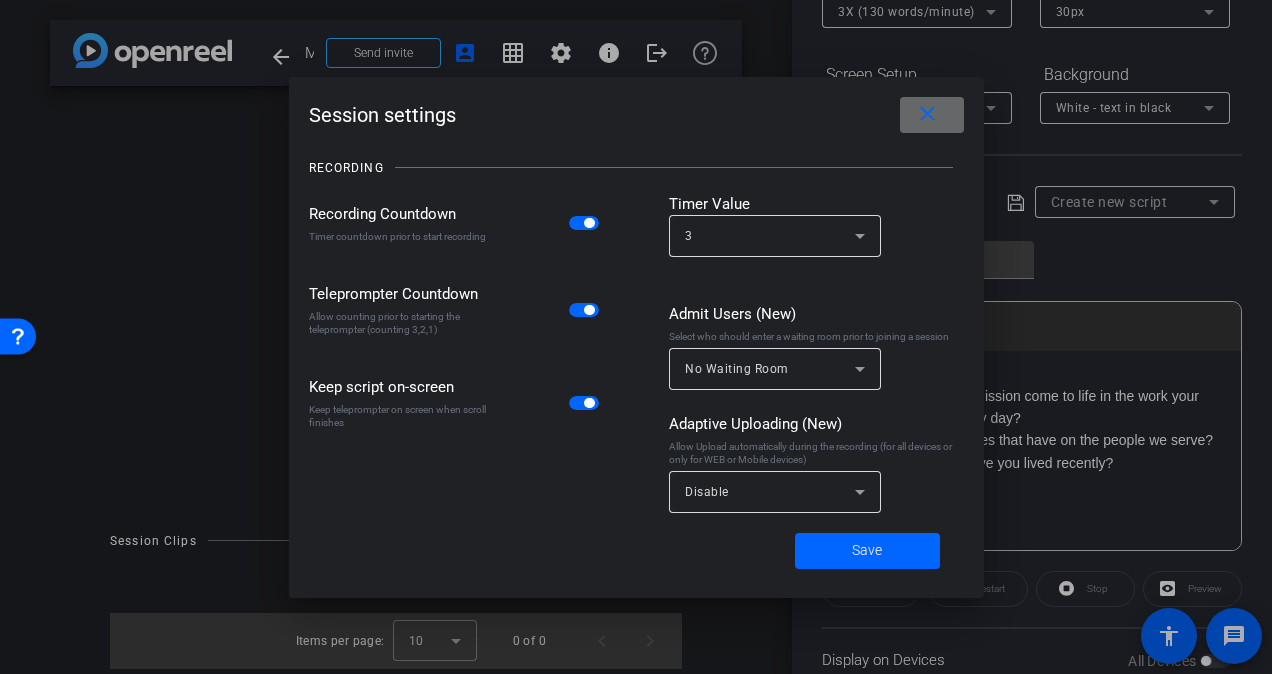 click on "close" at bounding box center (927, 114) 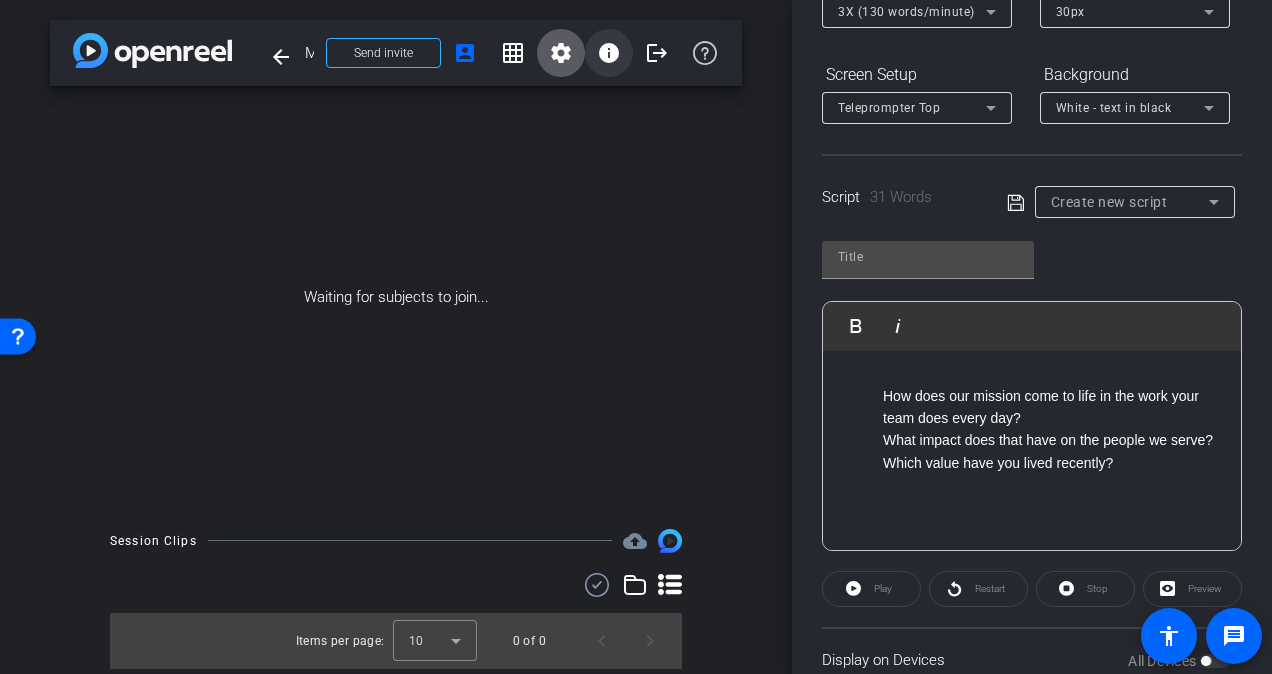 click on "info" at bounding box center (609, 53) 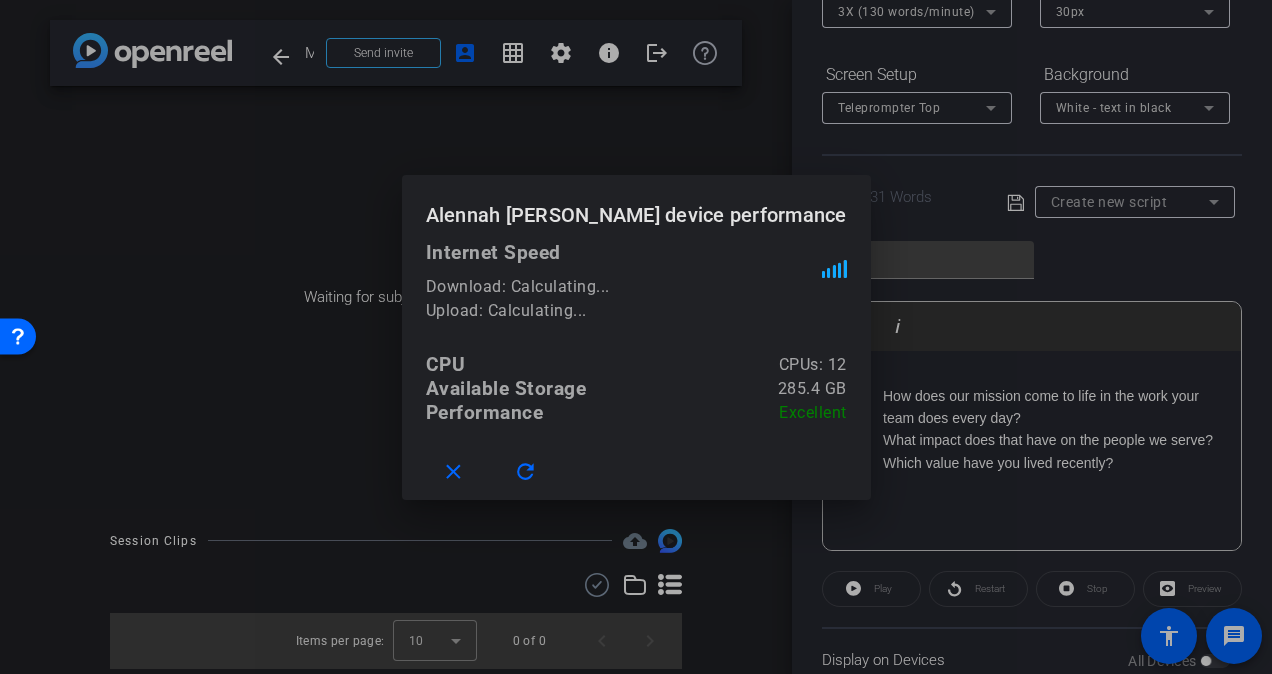 click at bounding box center (636, 337) 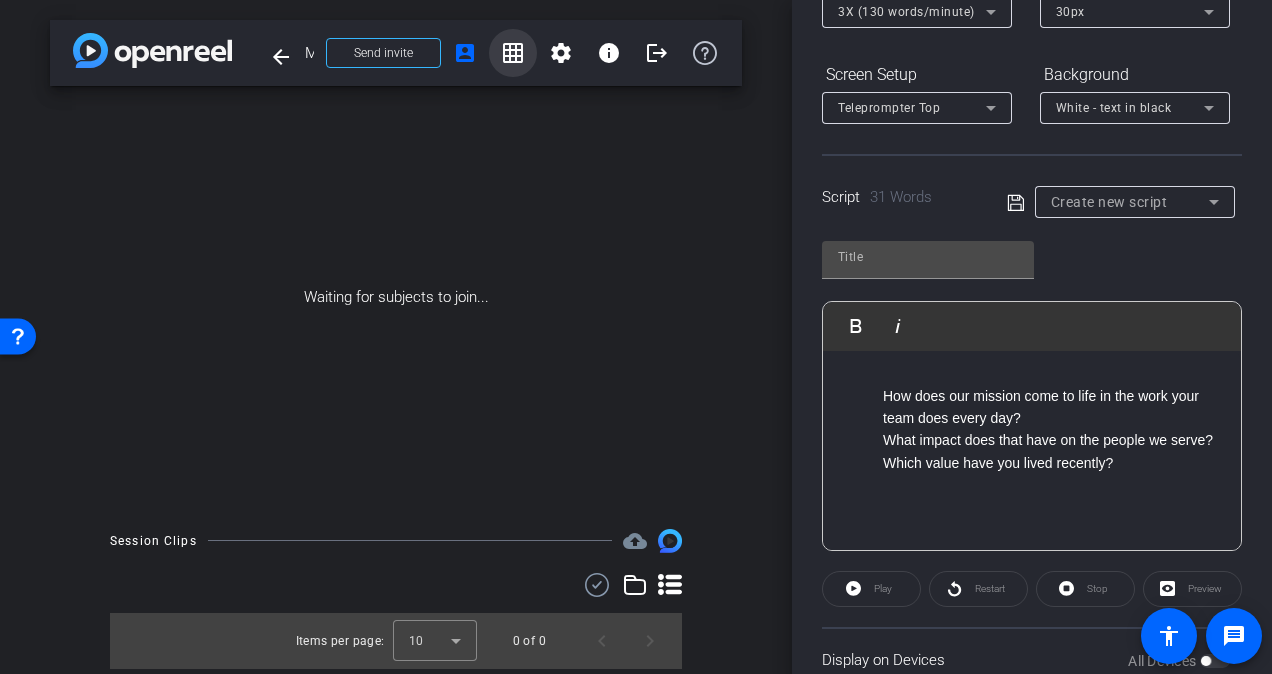 click on "grid_on" at bounding box center (513, 53) 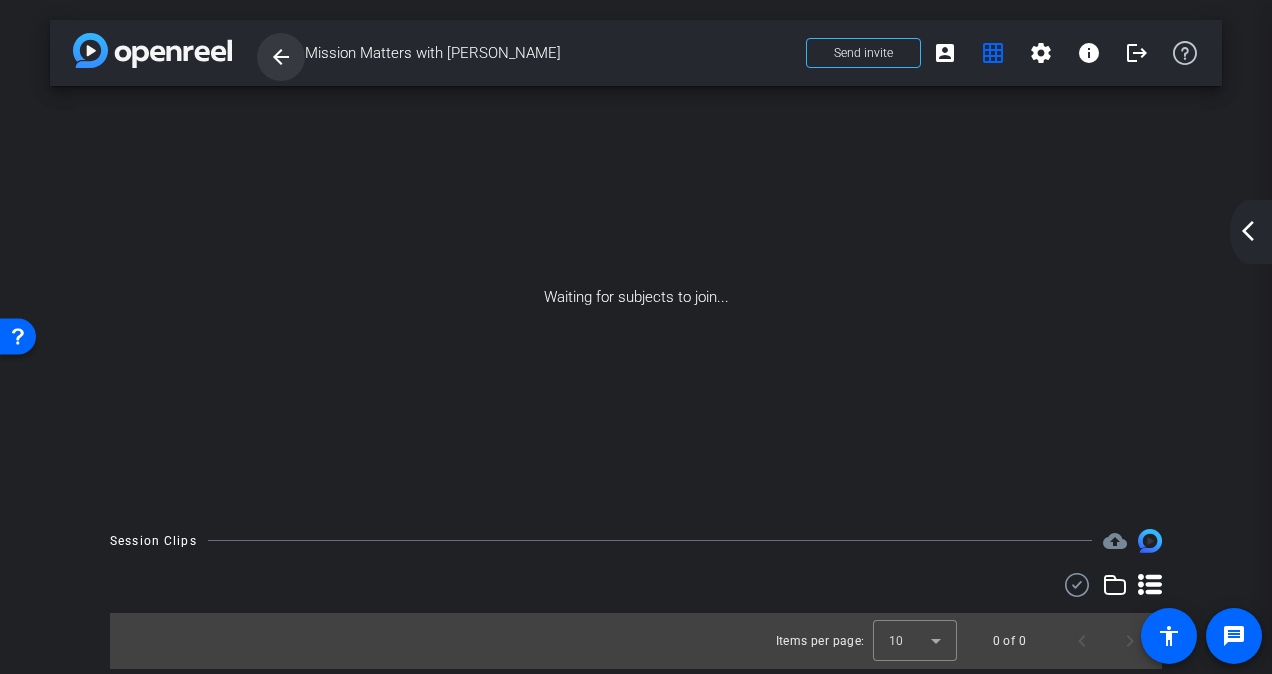 click on "arrow_back" at bounding box center (281, 57) 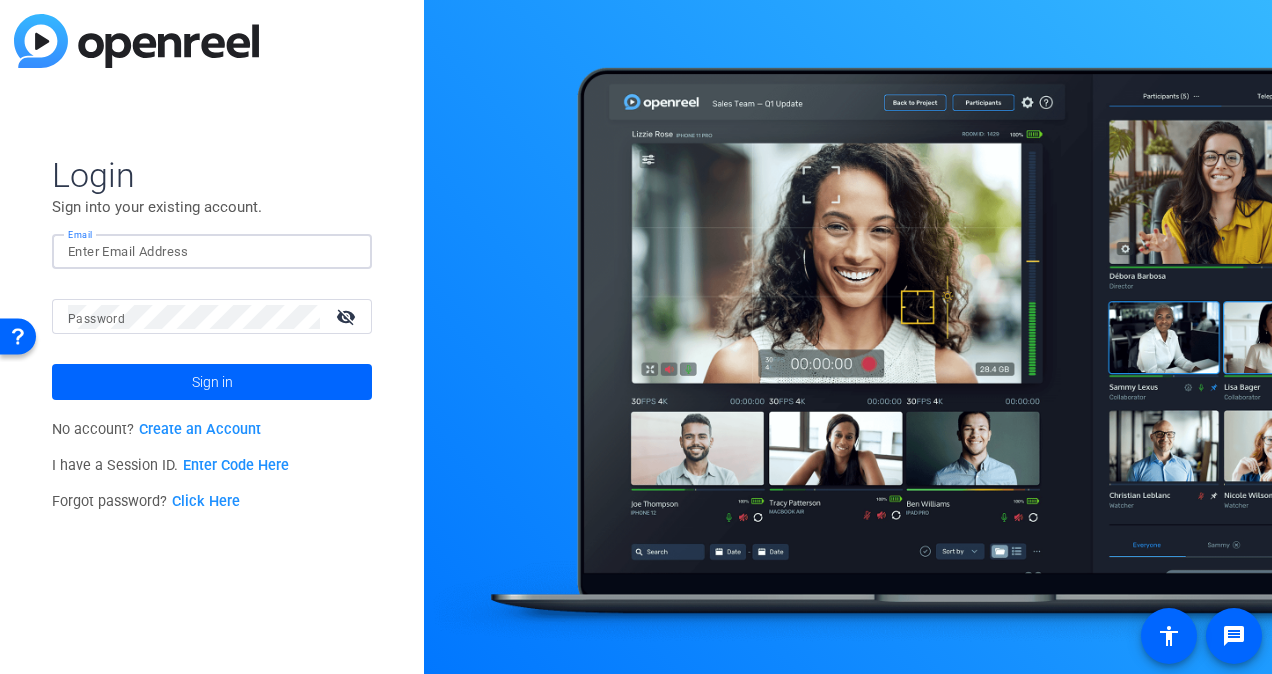 click on "Email" at bounding box center (212, 252) 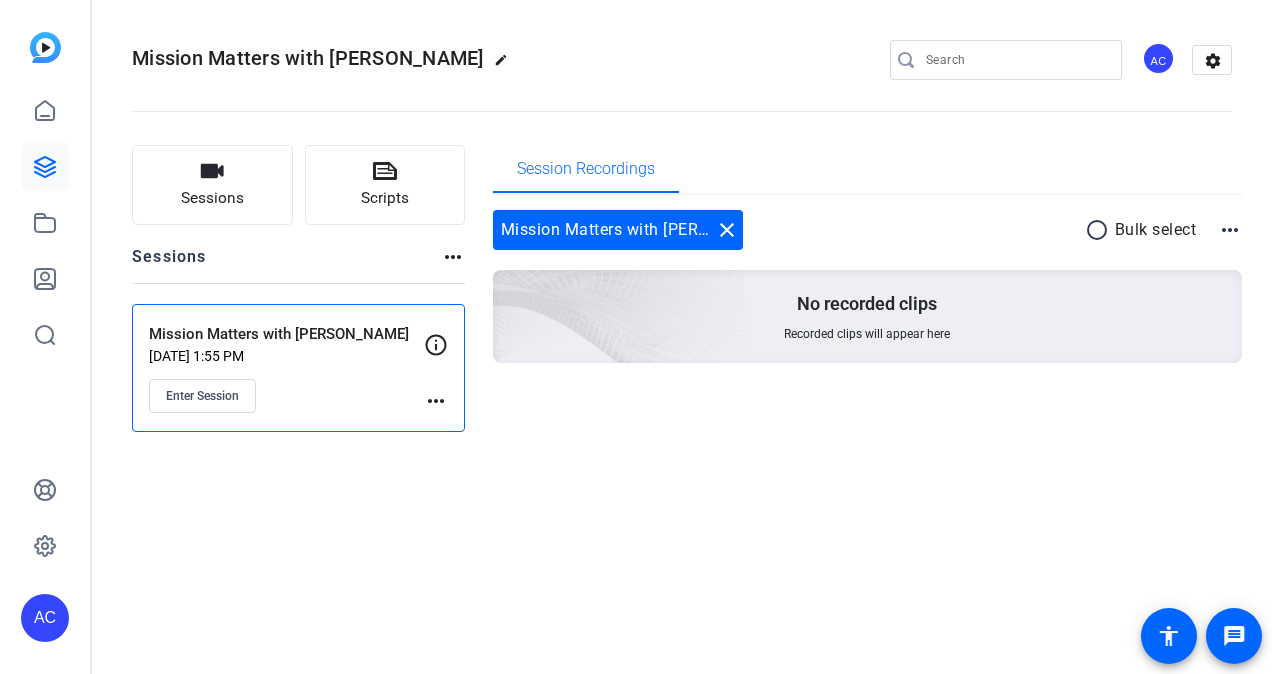 scroll, scrollTop: 0, scrollLeft: 0, axis: both 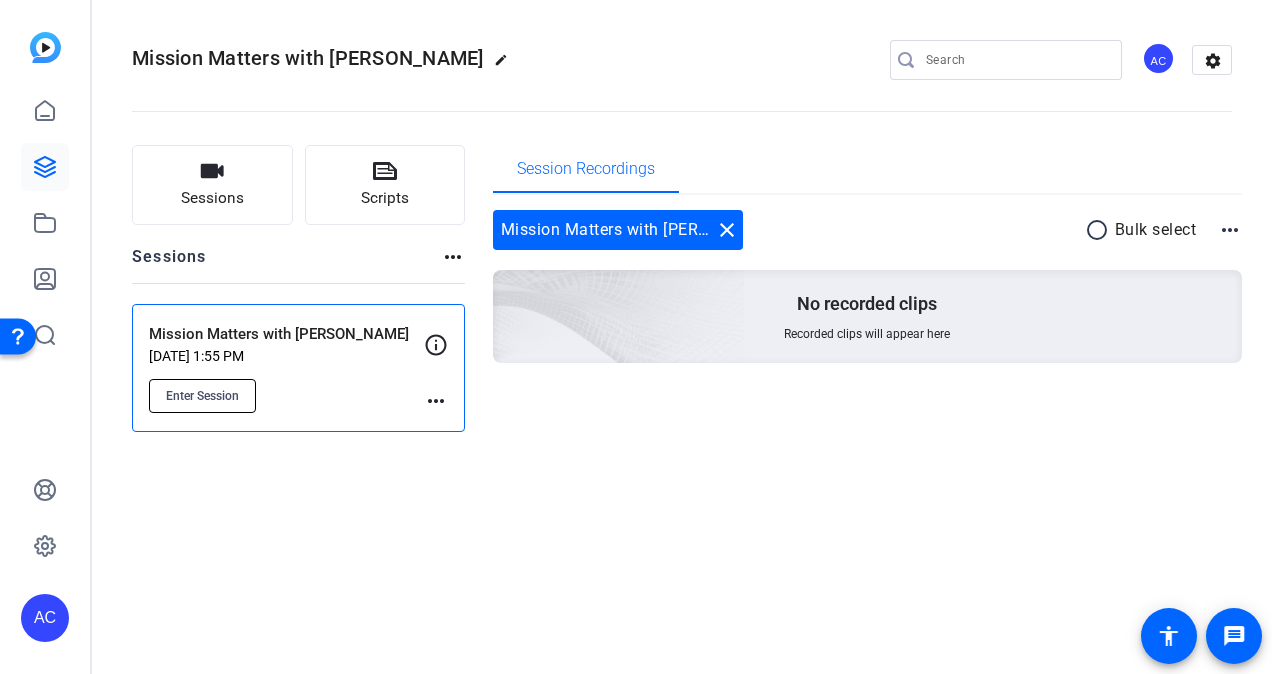 click on "Enter Session" 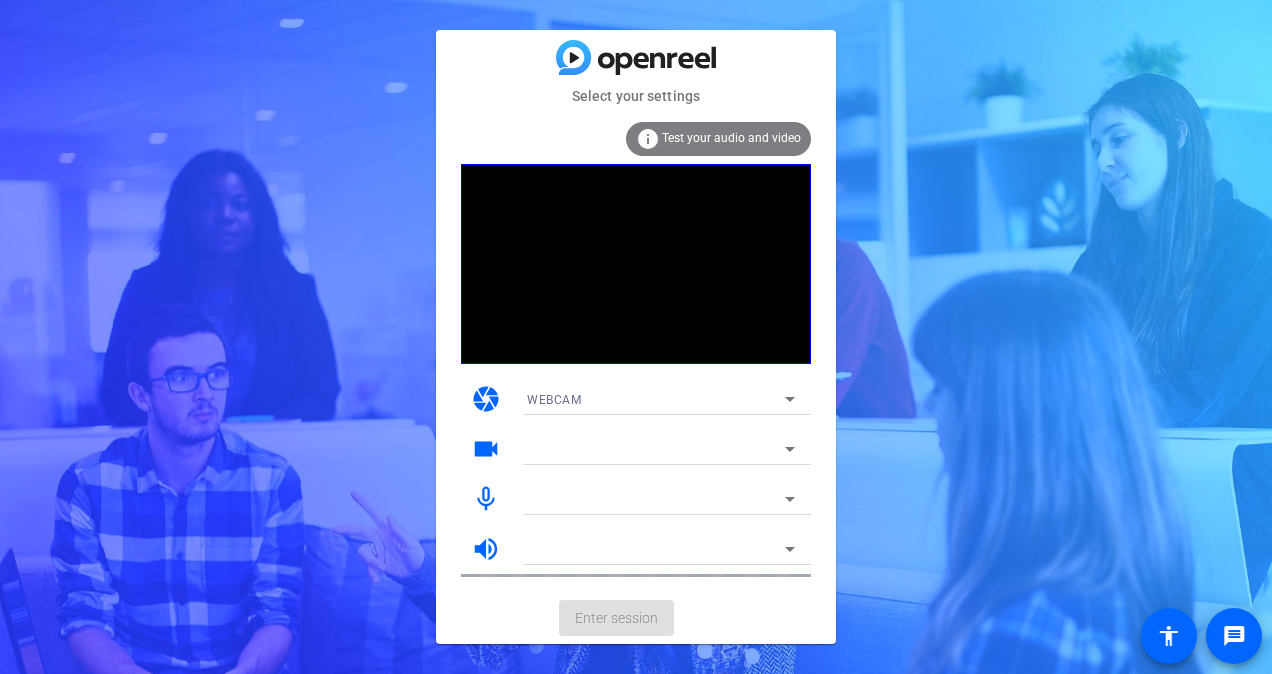 scroll, scrollTop: 0, scrollLeft: 0, axis: both 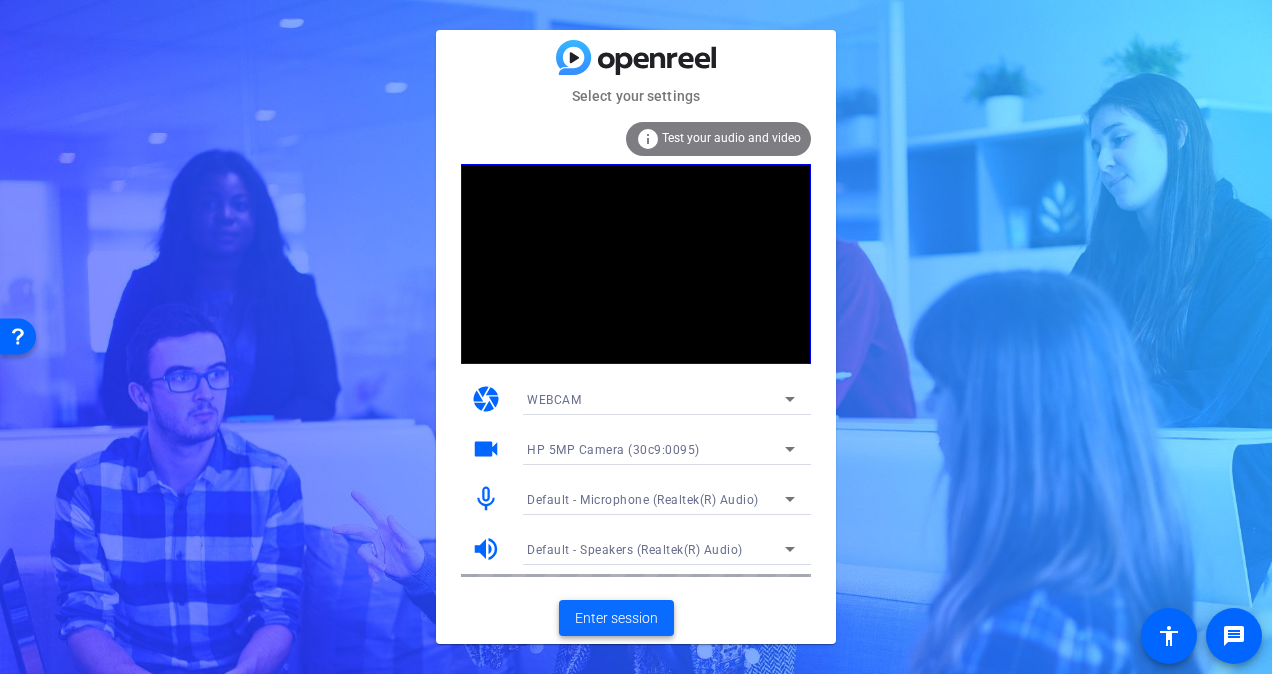 click on "Enter session" 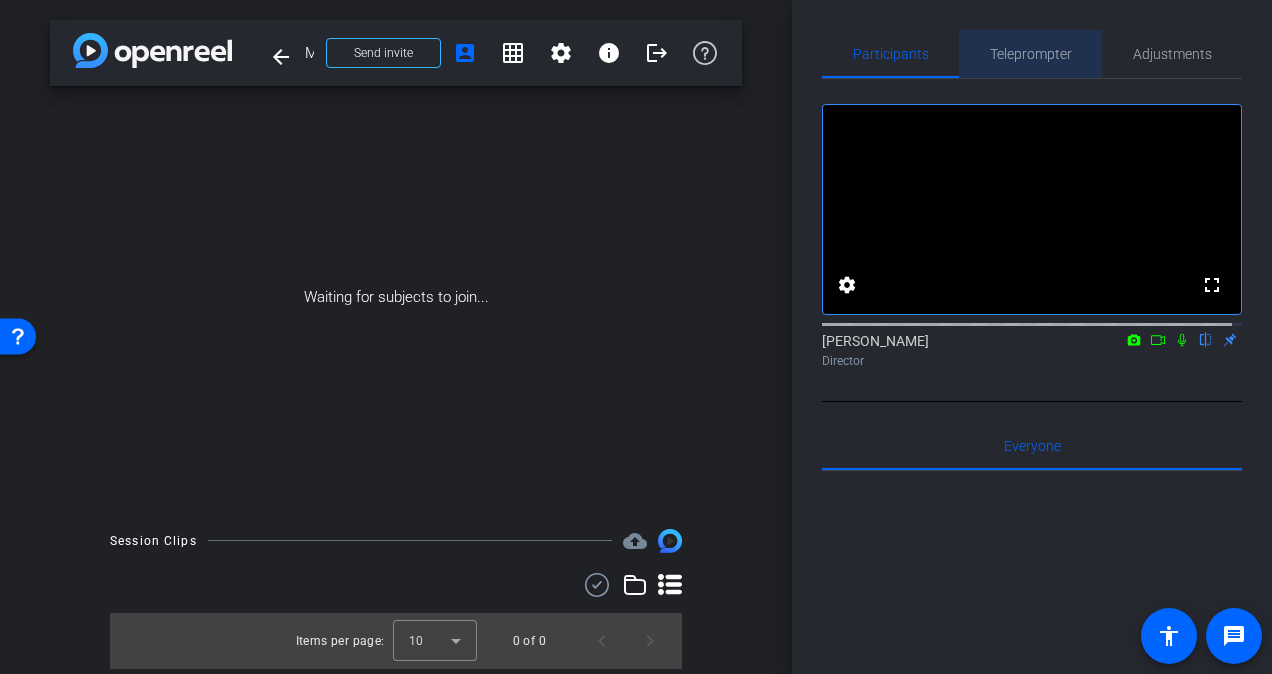 click on "Teleprompter" at bounding box center [1031, 54] 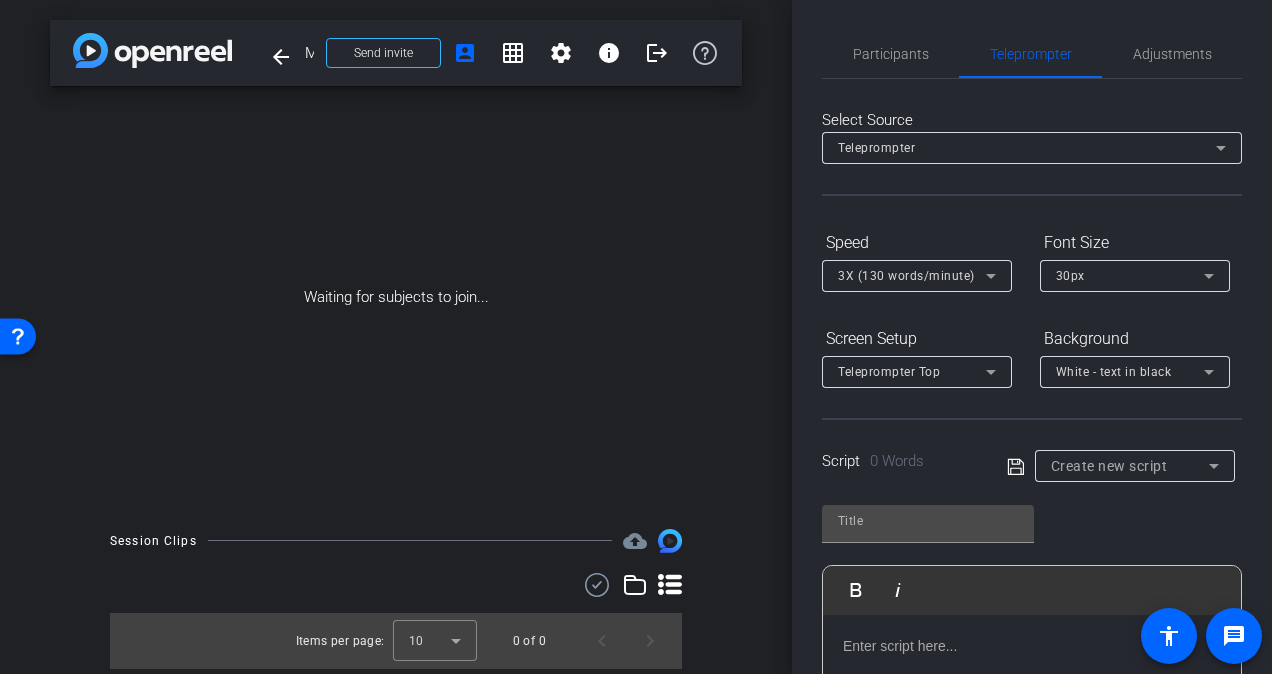 click 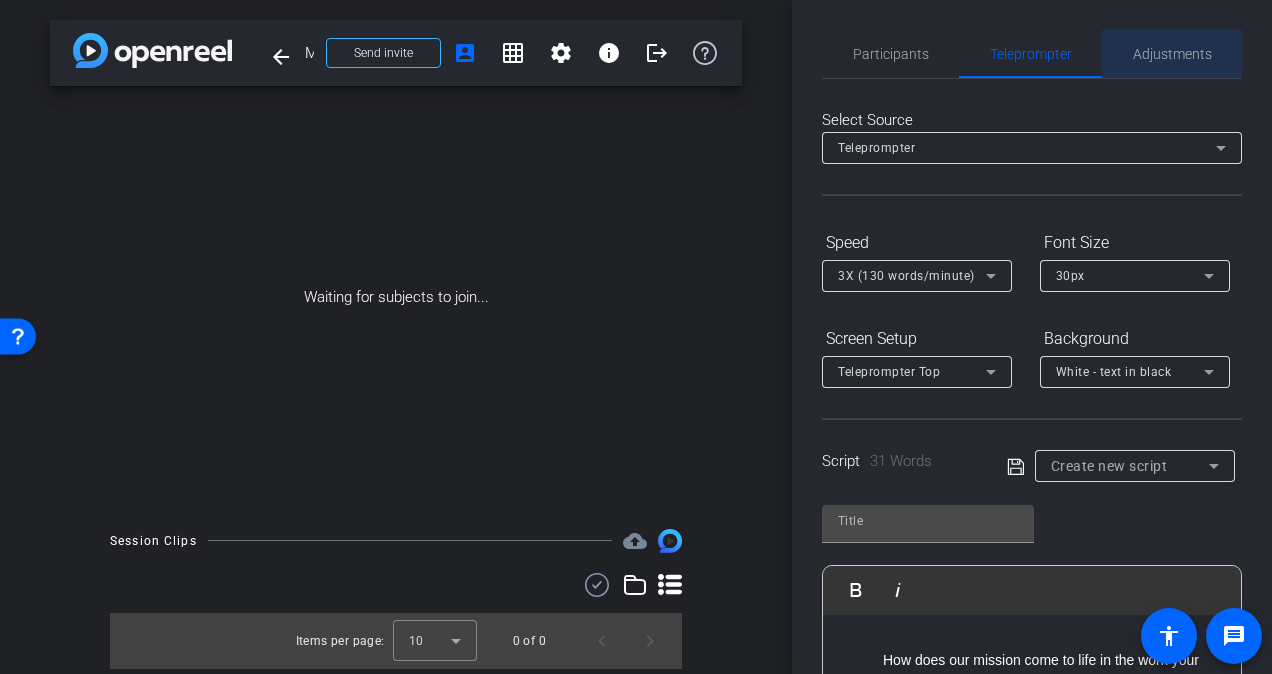 click on "Adjustments" at bounding box center [1172, 54] 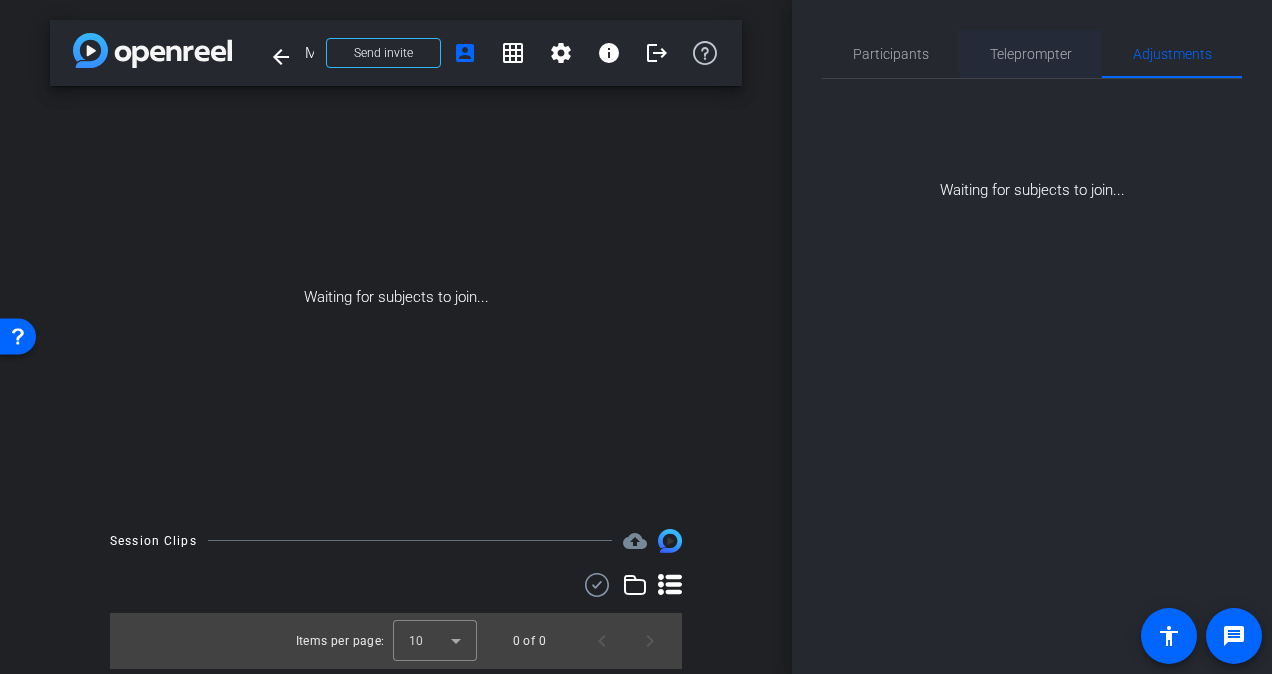 click on "Teleprompter" at bounding box center [1031, 54] 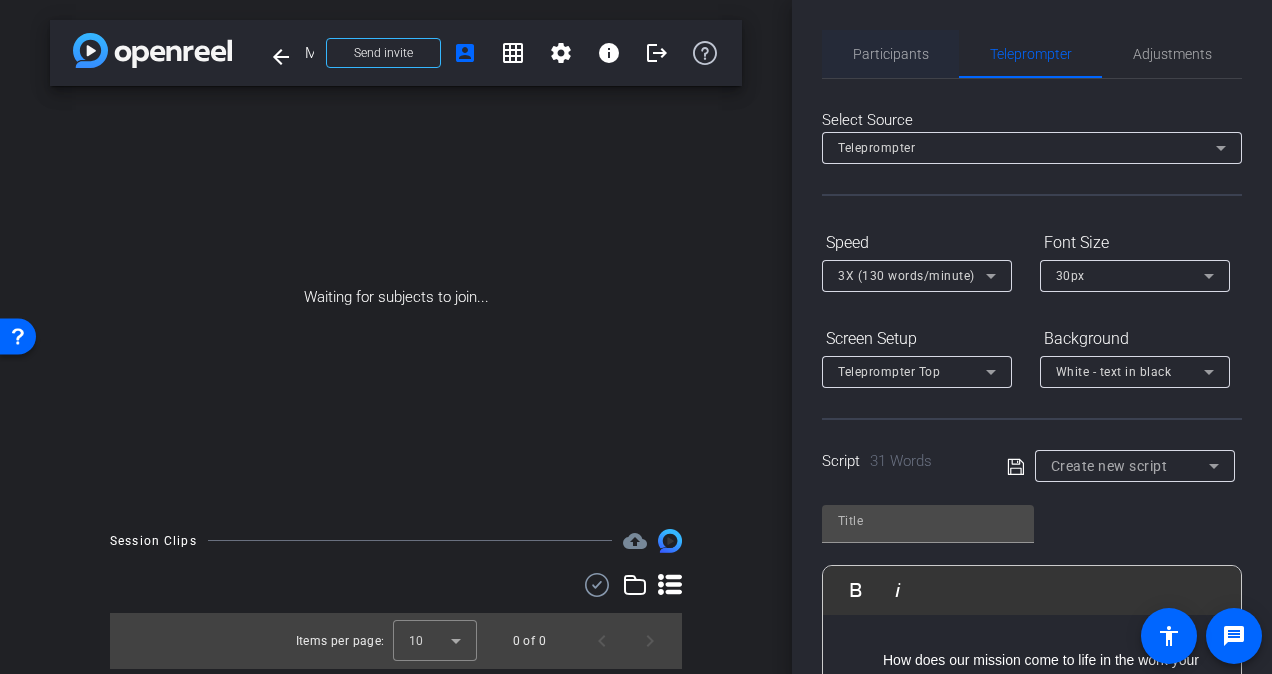click on "Participants" at bounding box center [891, 54] 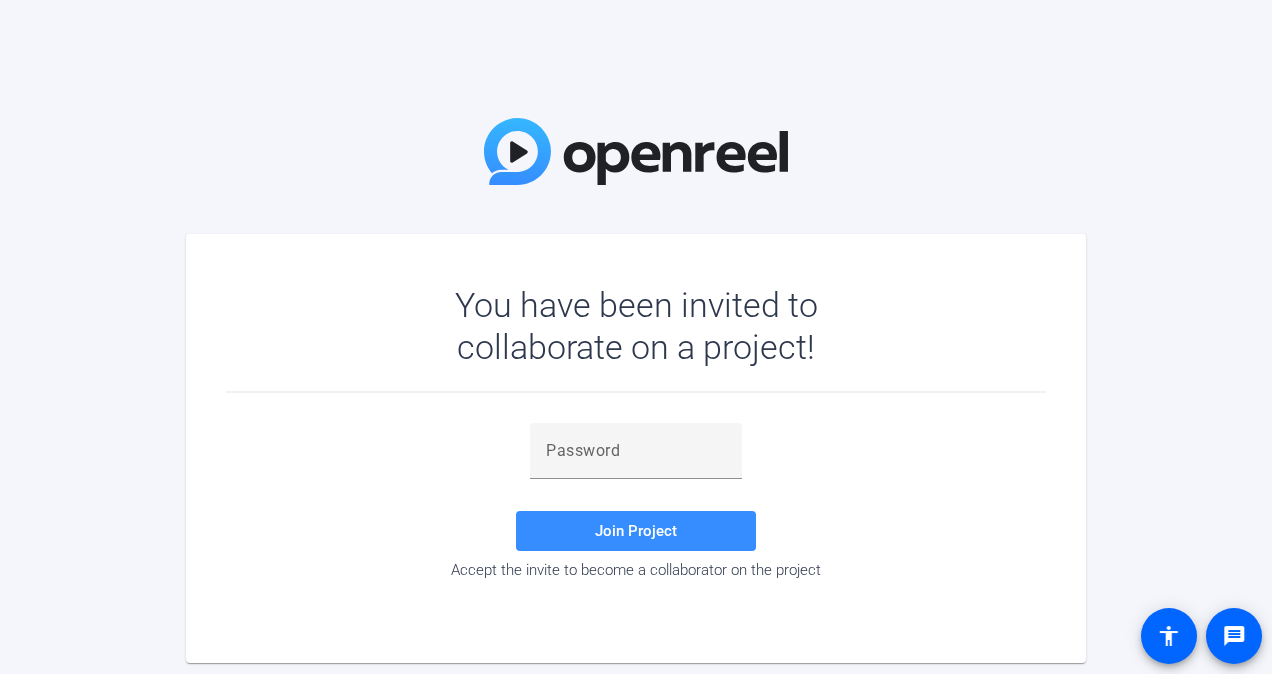 scroll, scrollTop: 0, scrollLeft: 0, axis: both 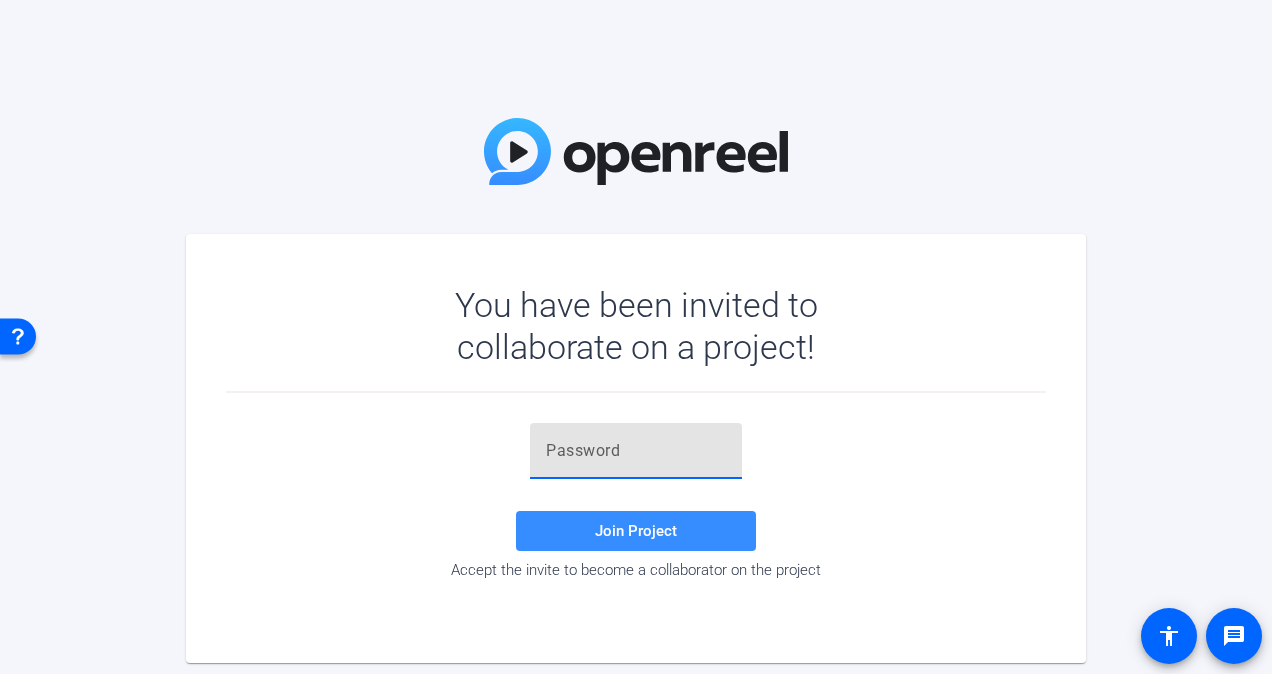 click at bounding box center (636, 451) 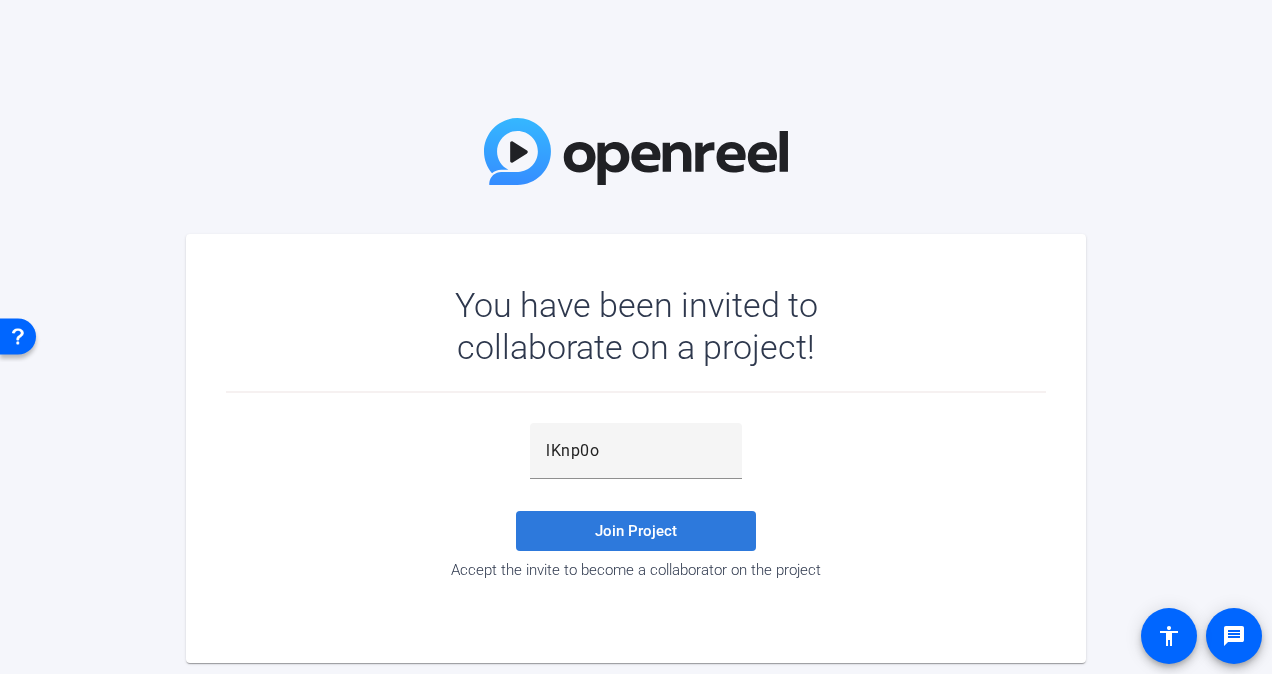 click on "Join Project" 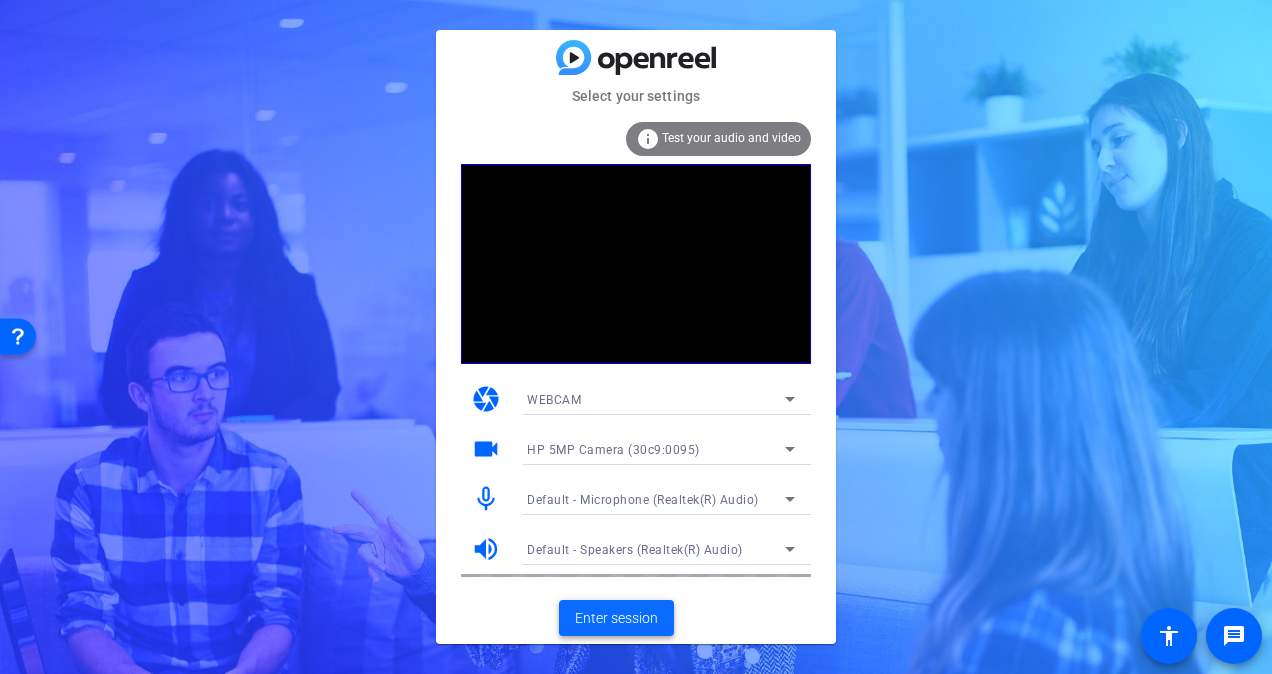 click on "Enter session" 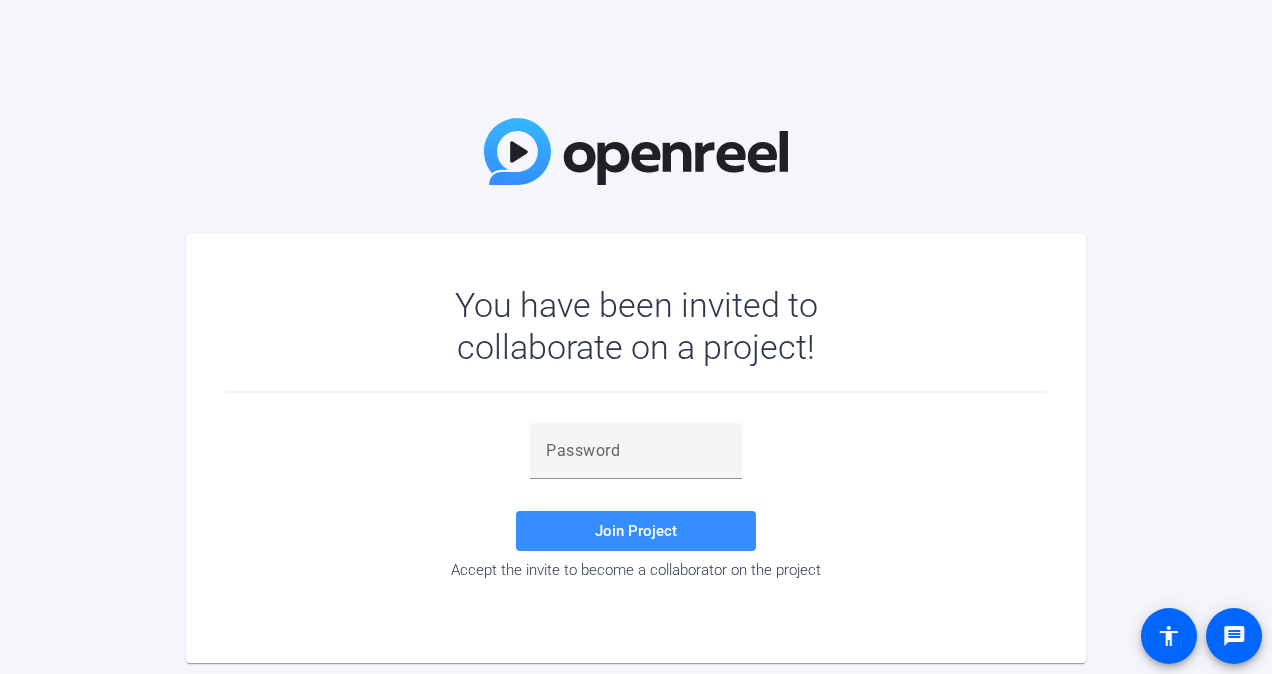 scroll, scrollTop: 0, scrollLeft: 0, axis: both 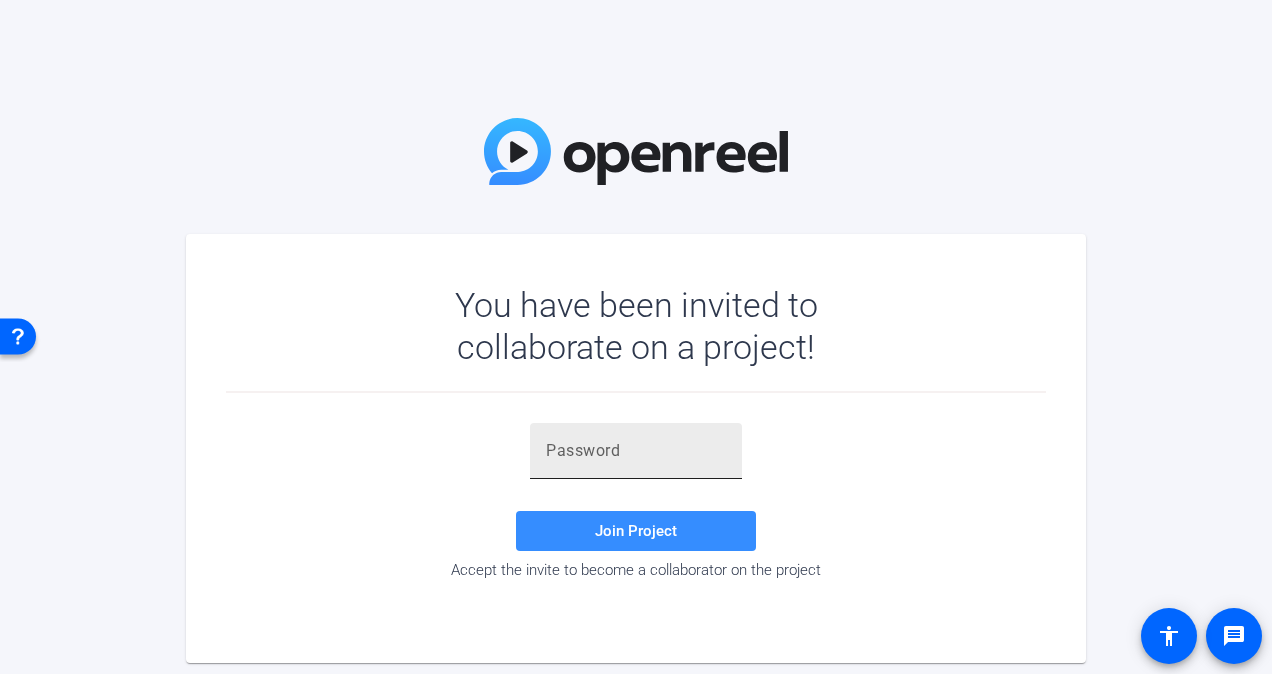 click 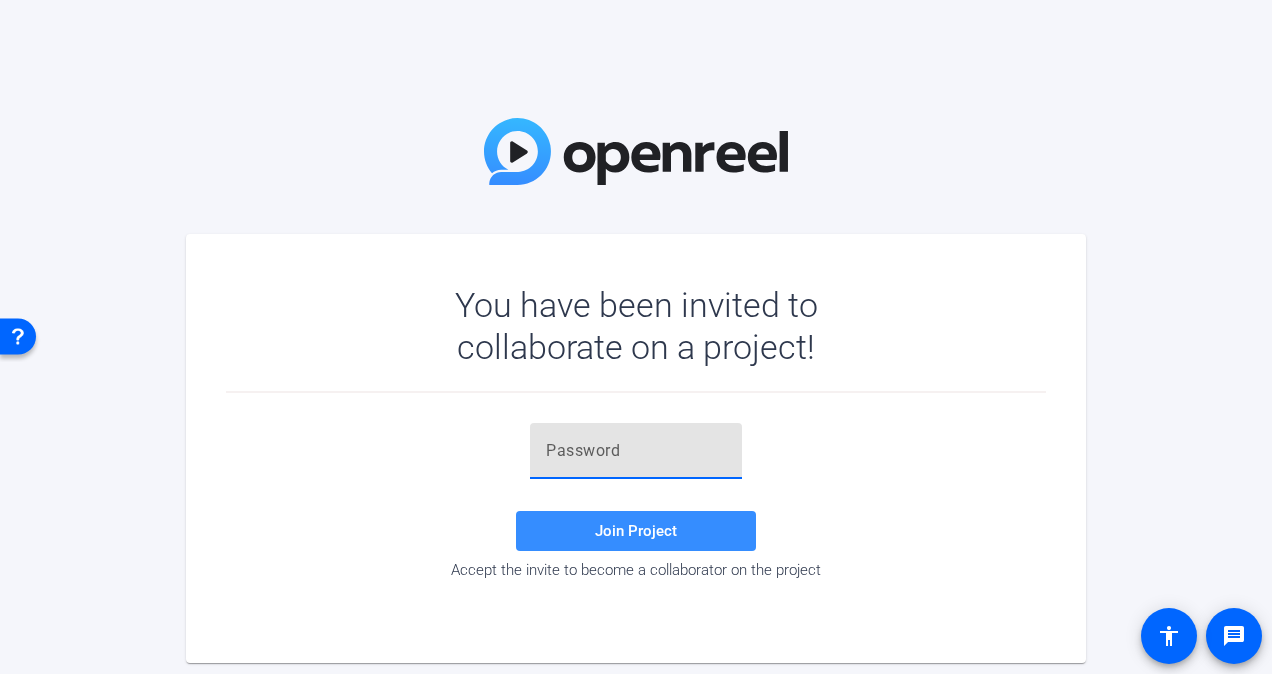 click at bounding box center [636, 451] 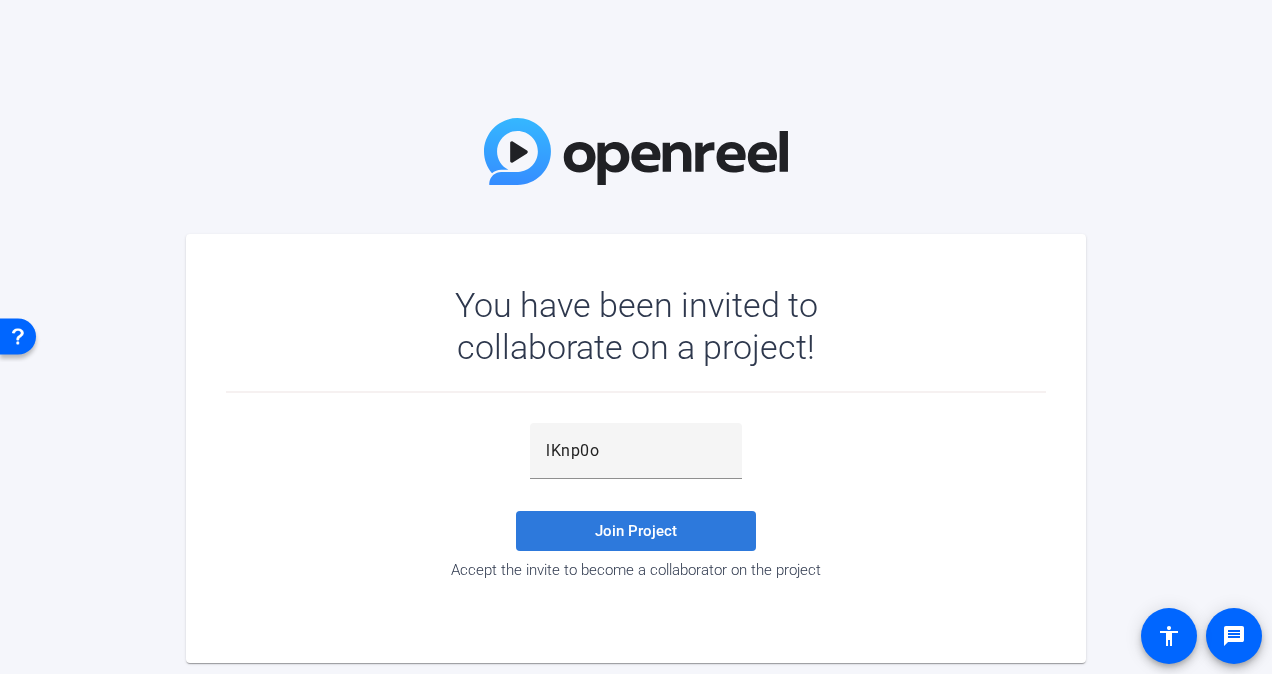 click on "Join Project" 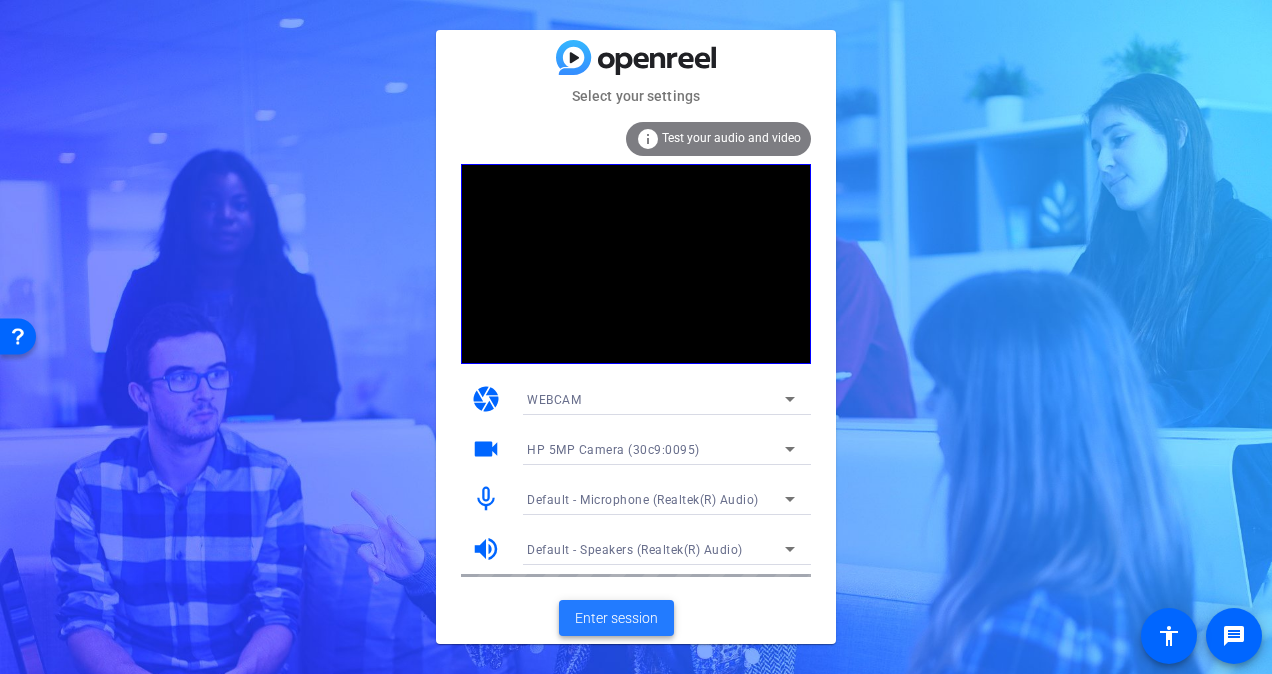 click on "Enter session" 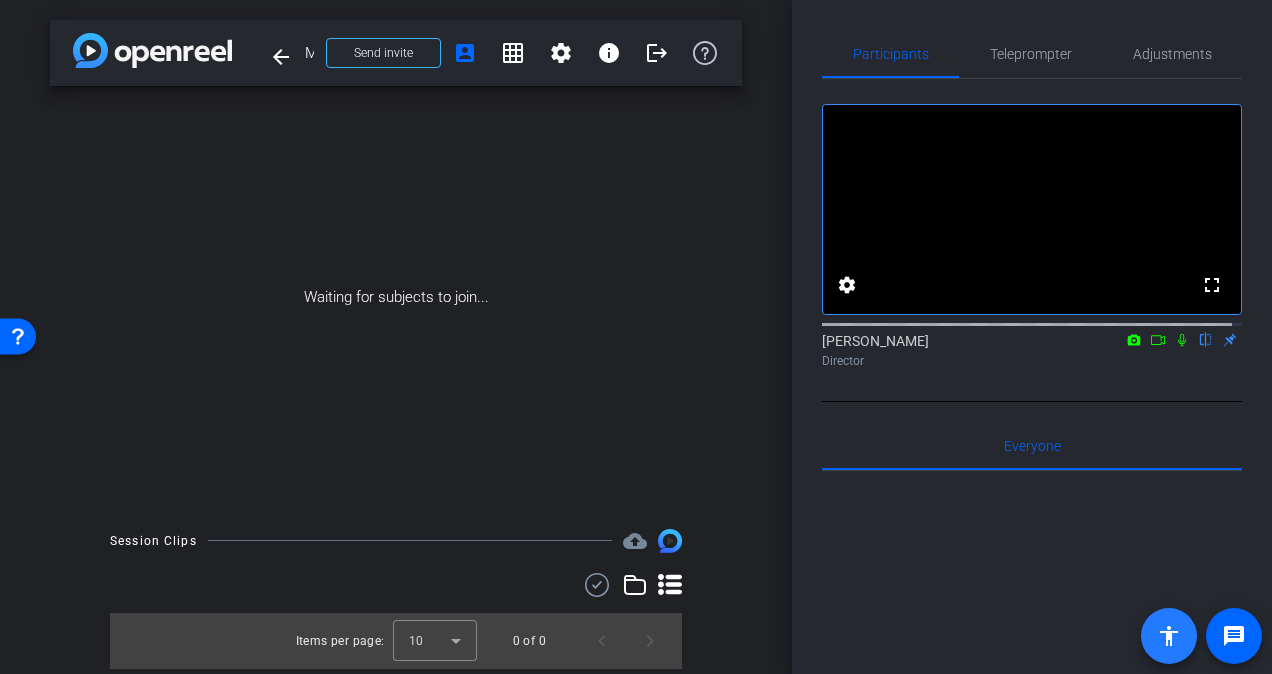 click on "accessibility" 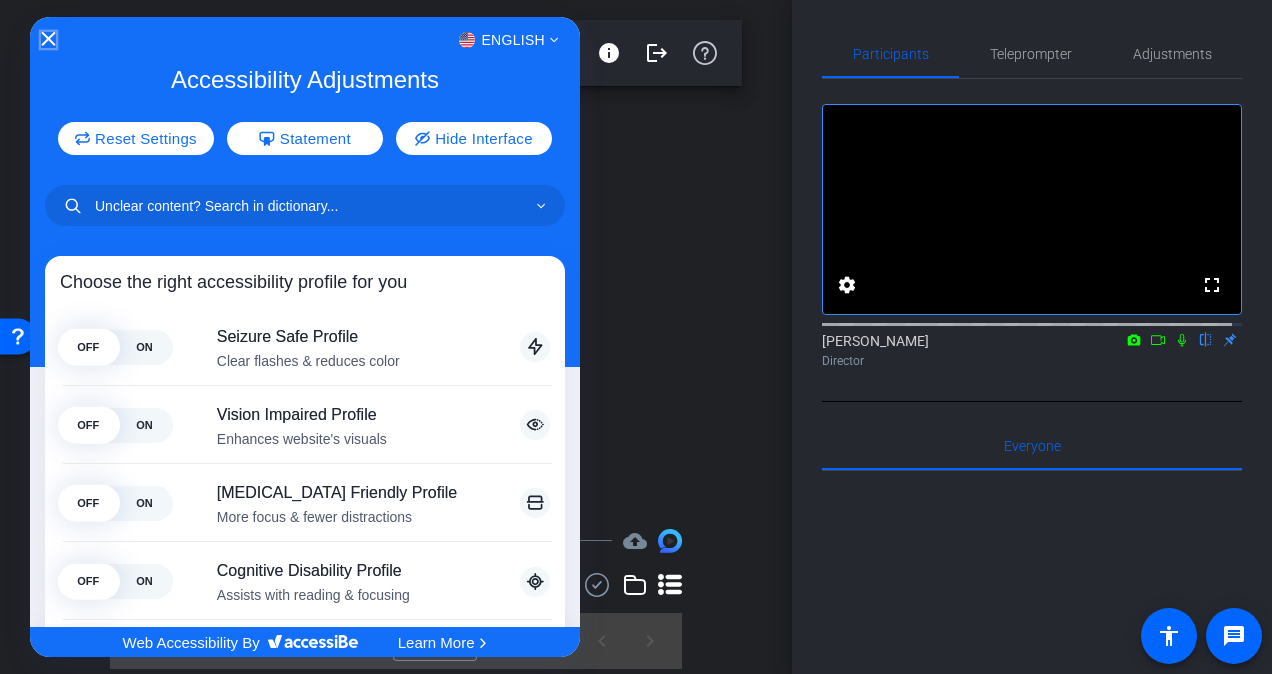 click 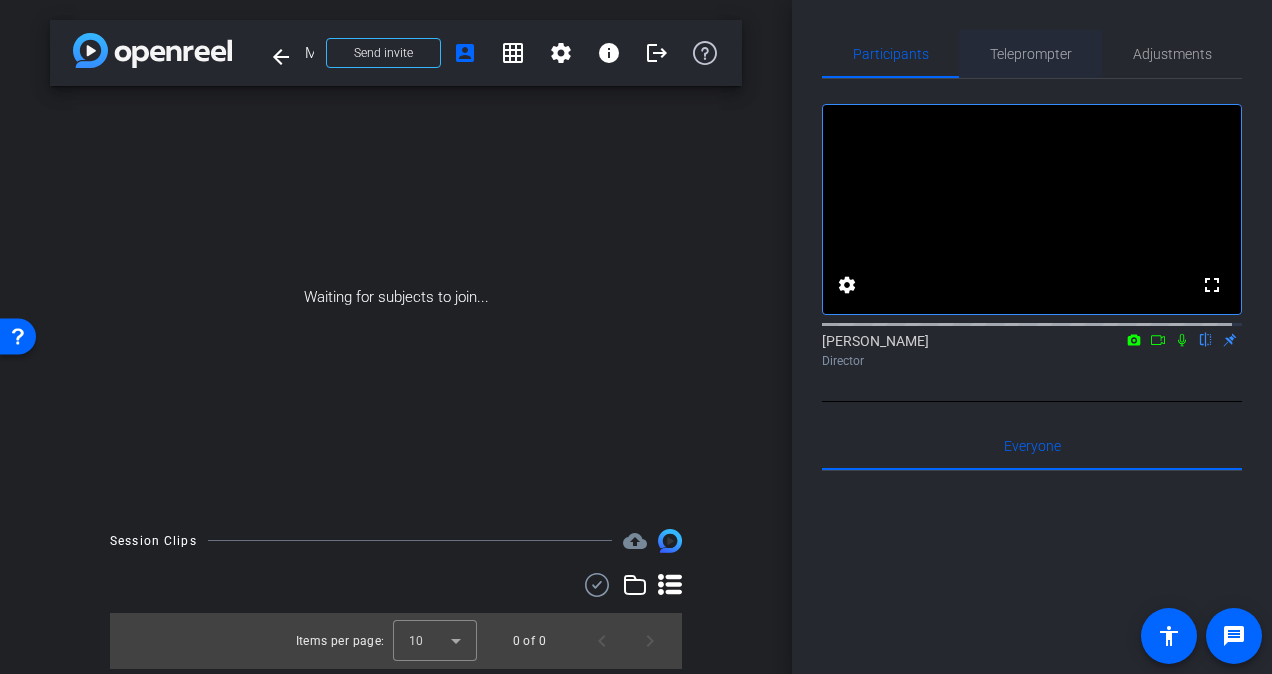 click on "Teleprompter" at bounding box center (1031, 54) 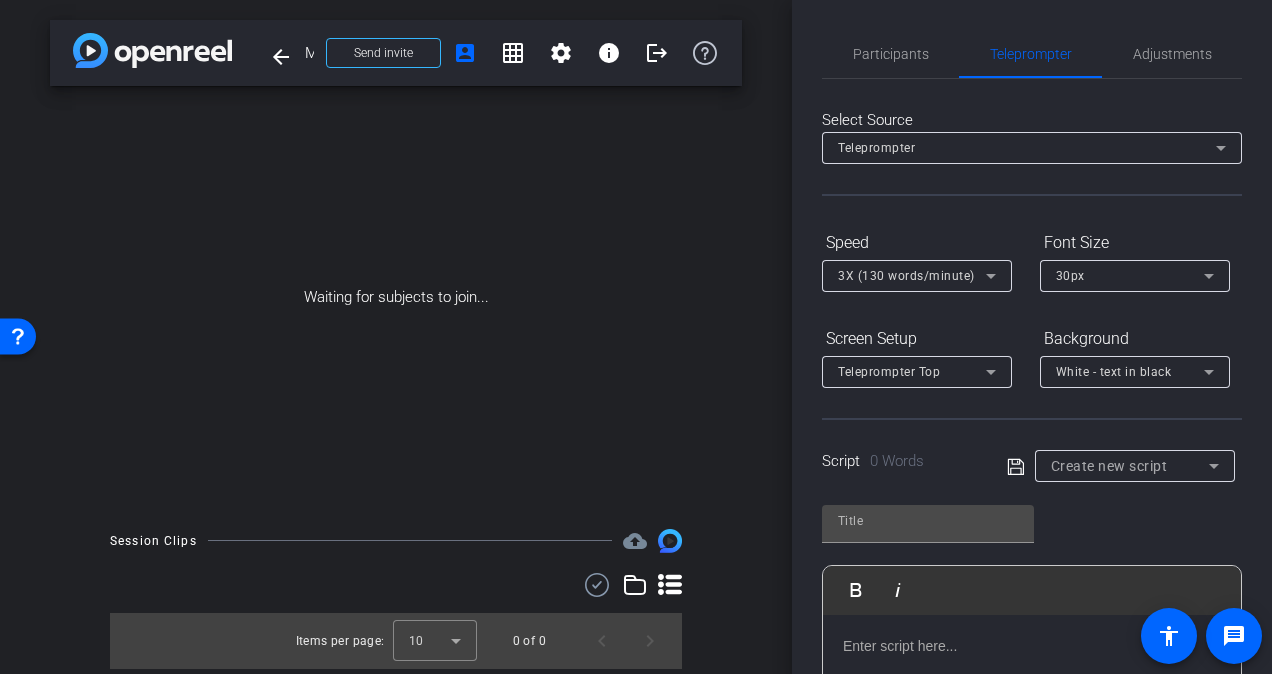 click 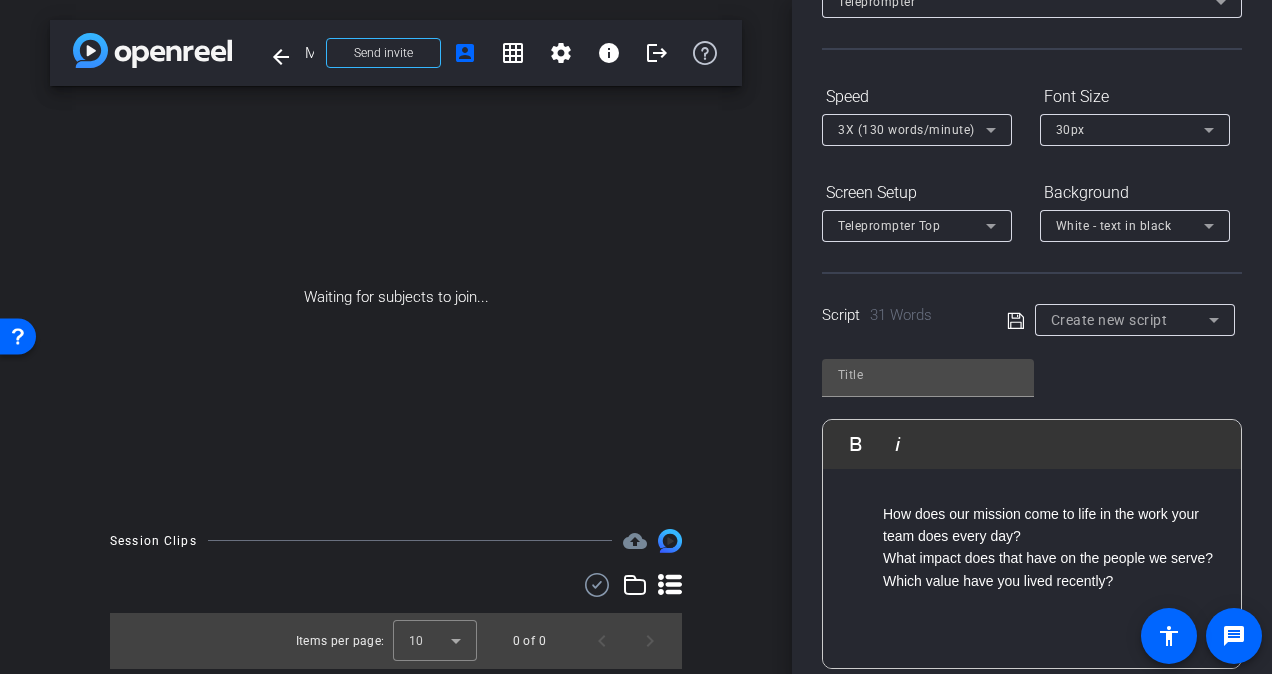 scroll, scrollTop: 146, scrollLeft: 0, axis: vertical 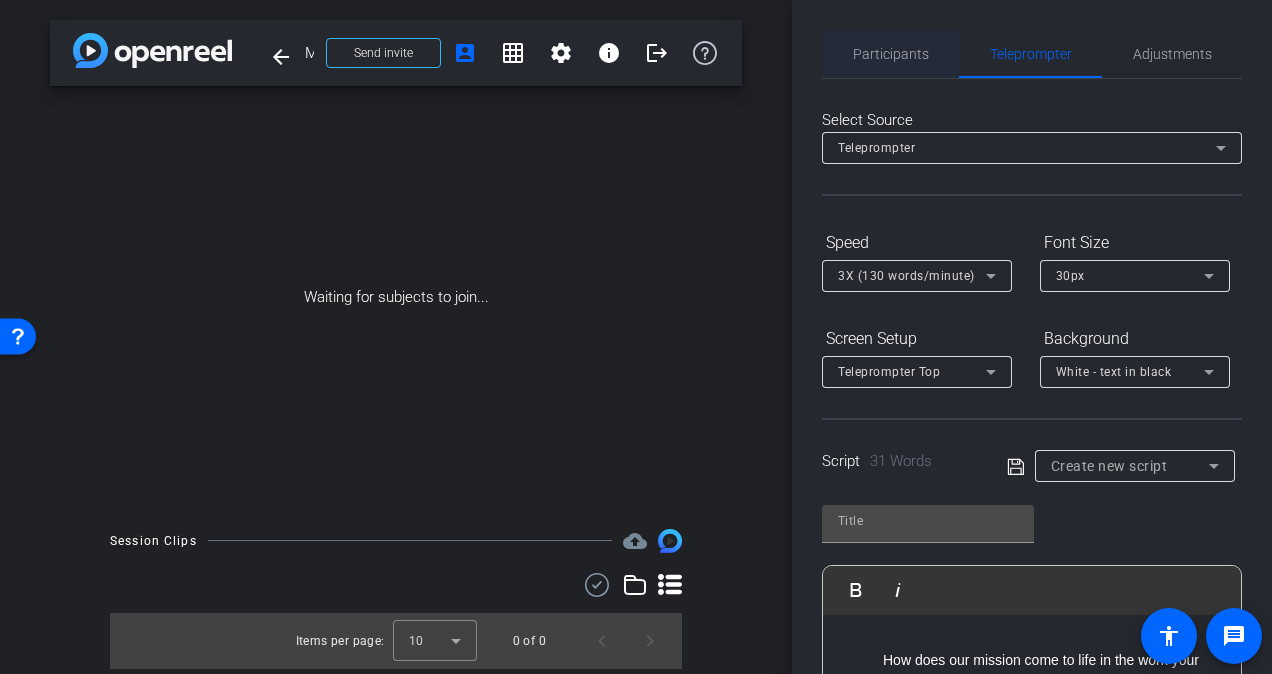 click on "Participants" at bounding box center (891, 54) 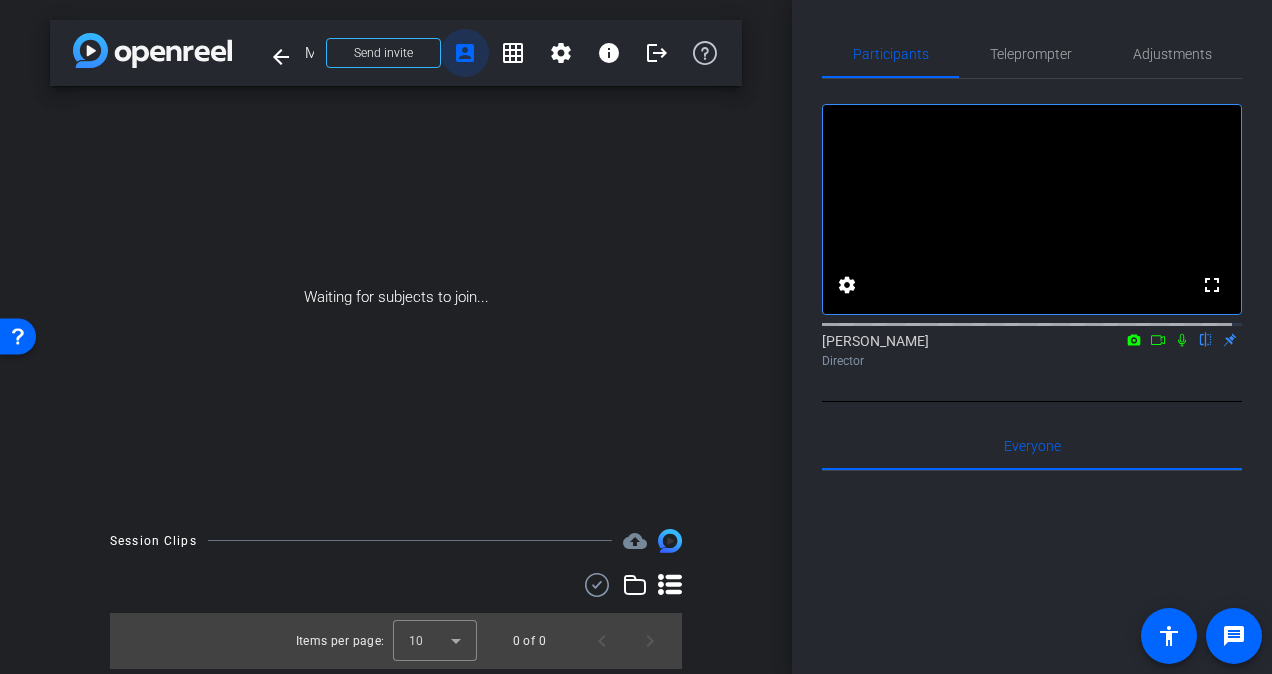 click on "account_box" at bounding box center (465, 53) 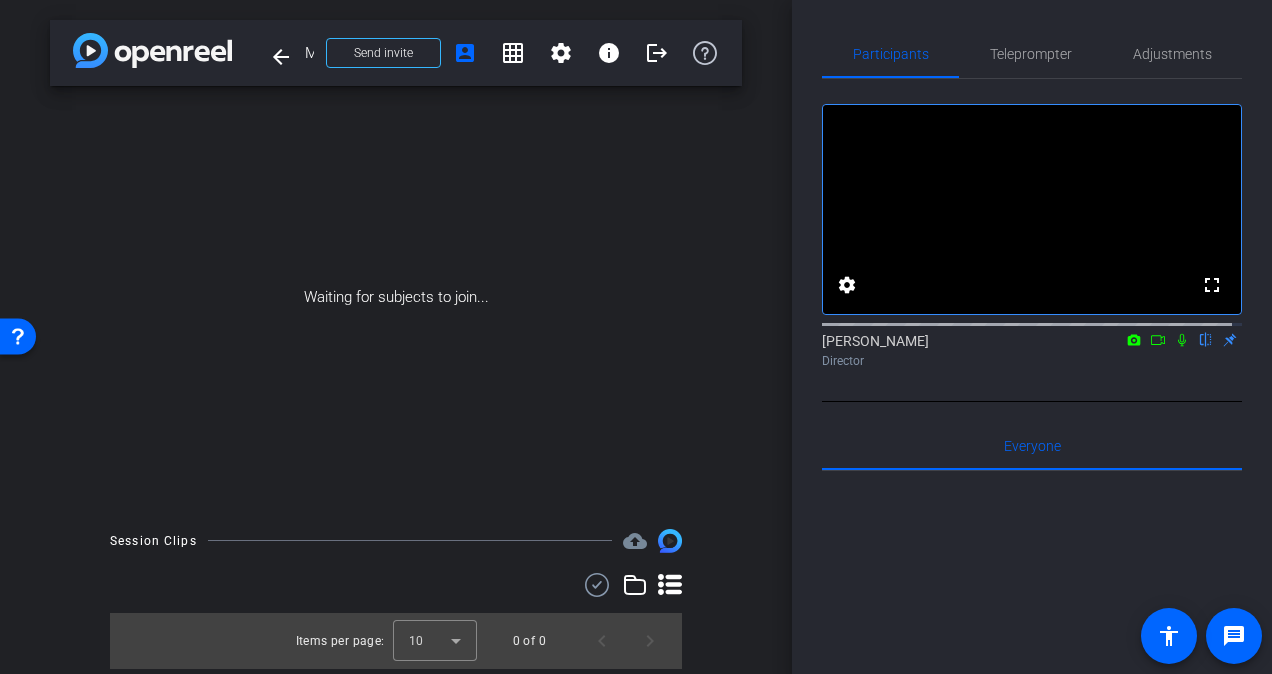 click 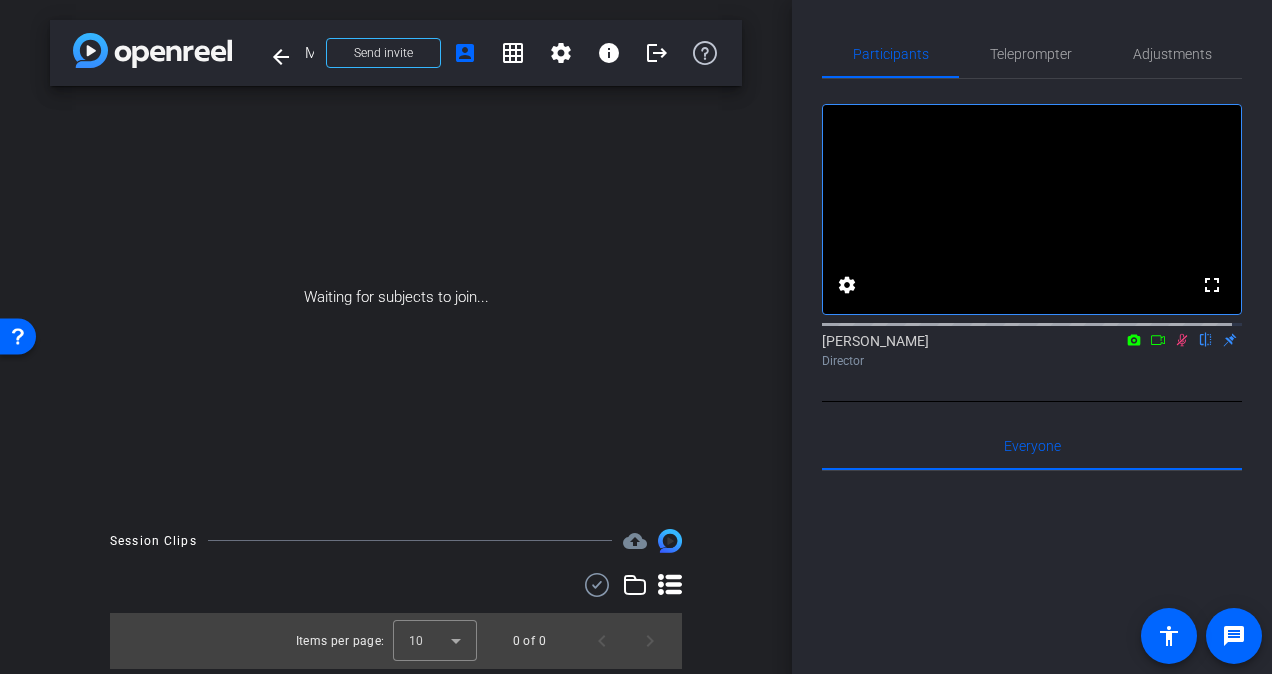 click 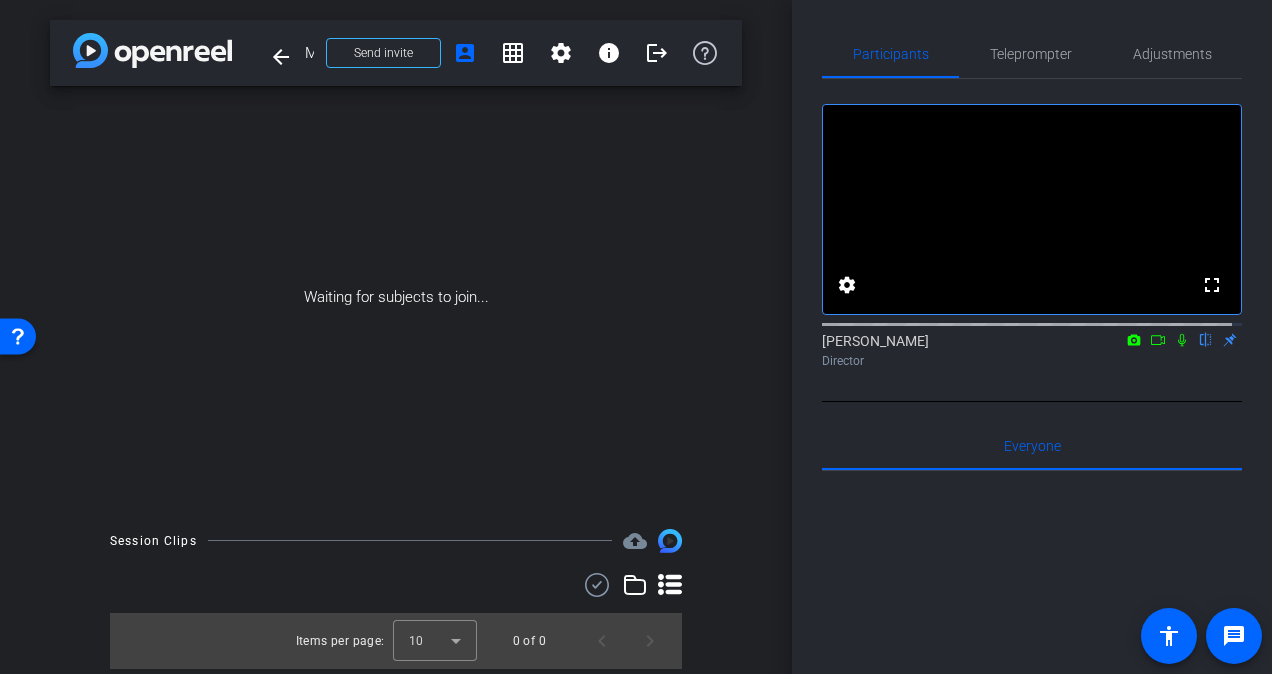 click 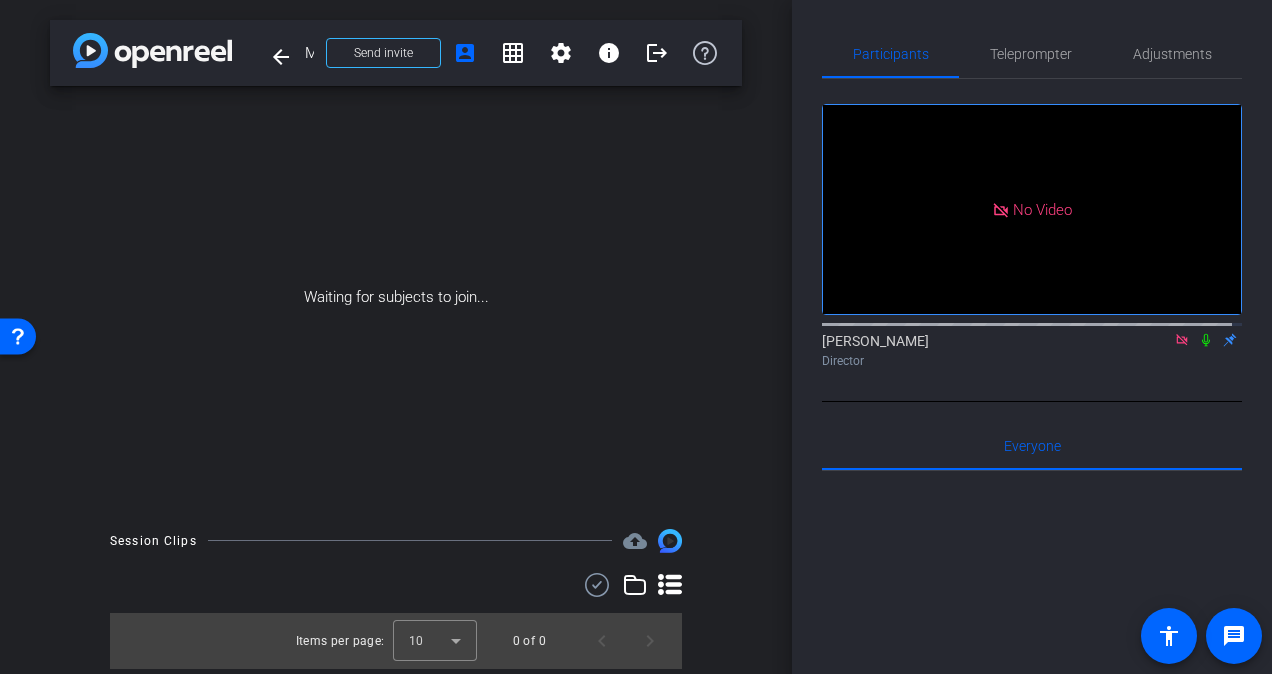click 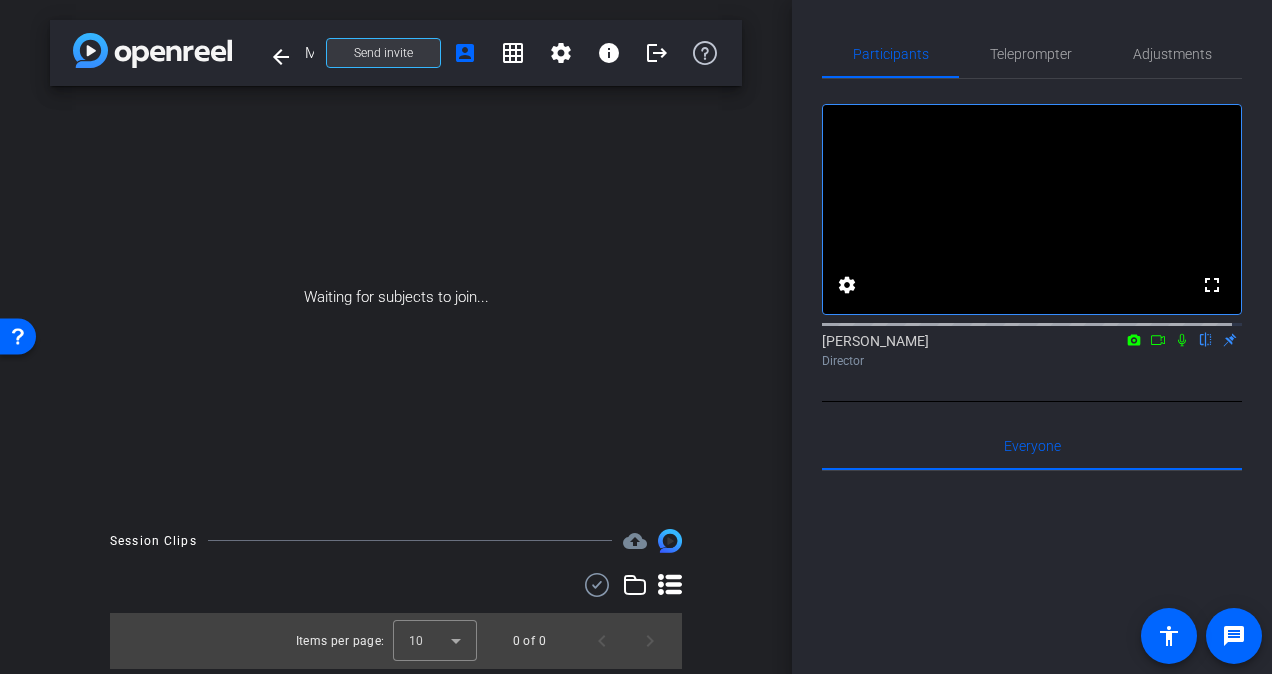 click on "Send invite" at bounding box center [383, 53] 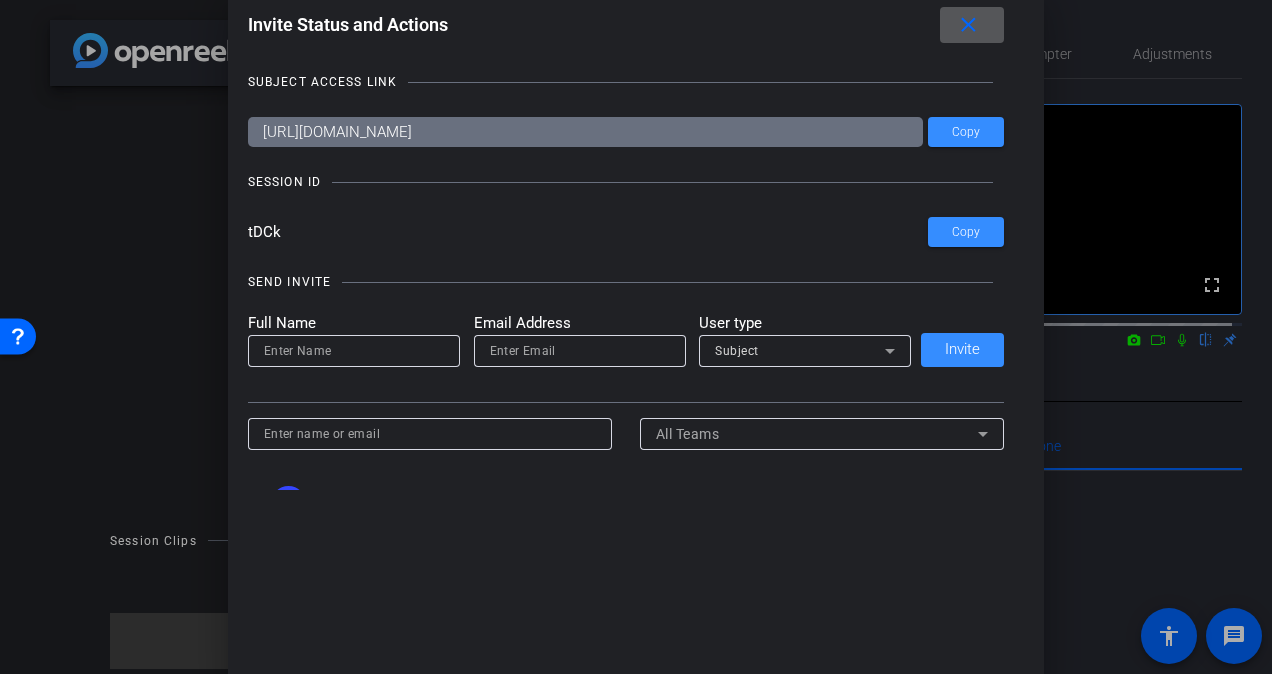 click on "close" at bounding box center (968, 25) 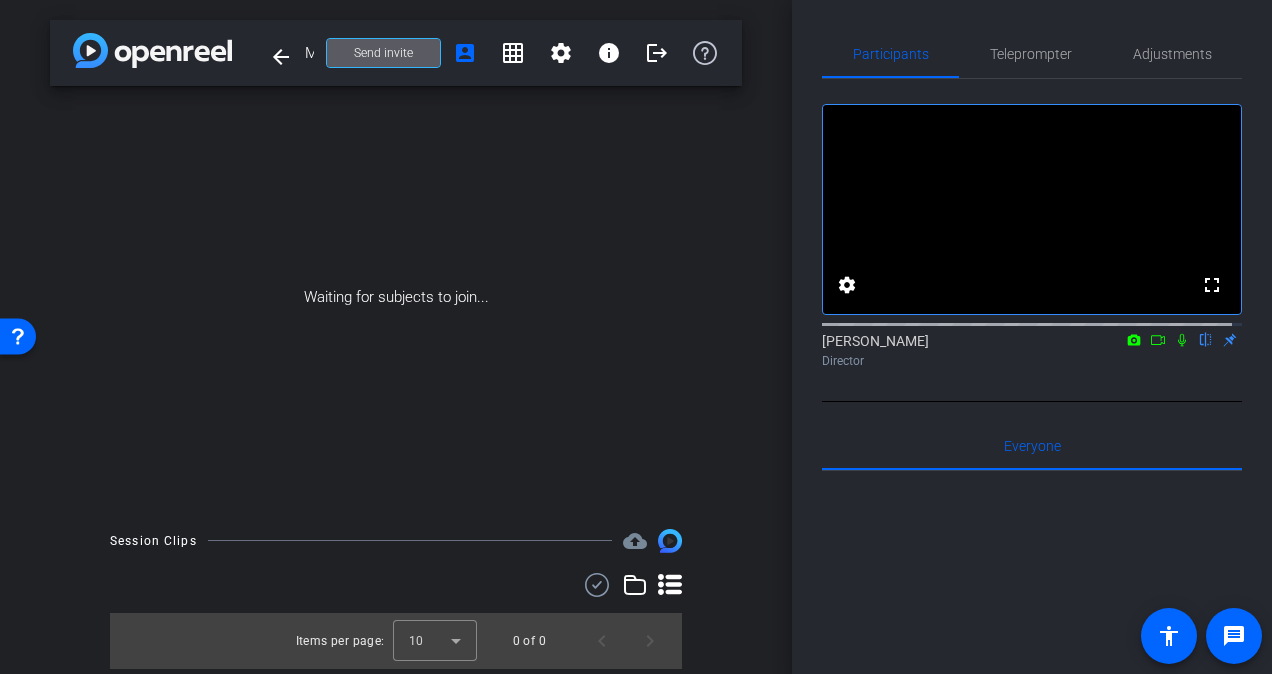 click on "Send invite" at bounding box center [383, 53] 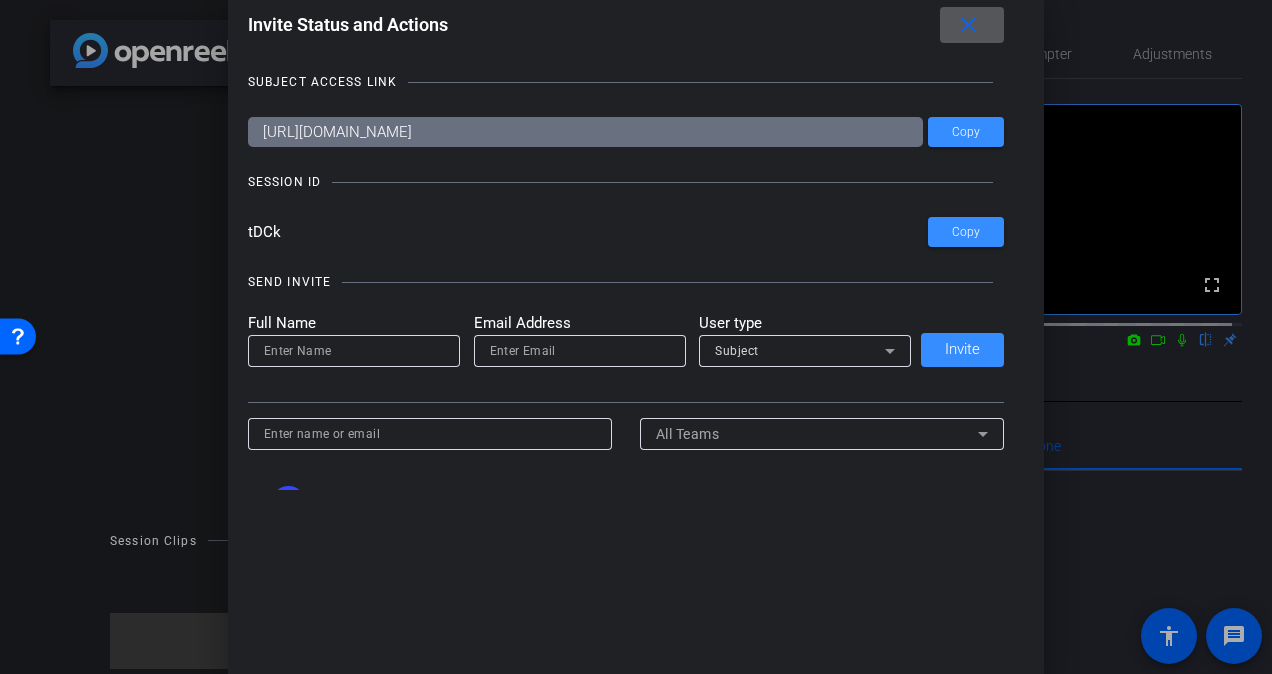 click at bounding box center [972, 25] 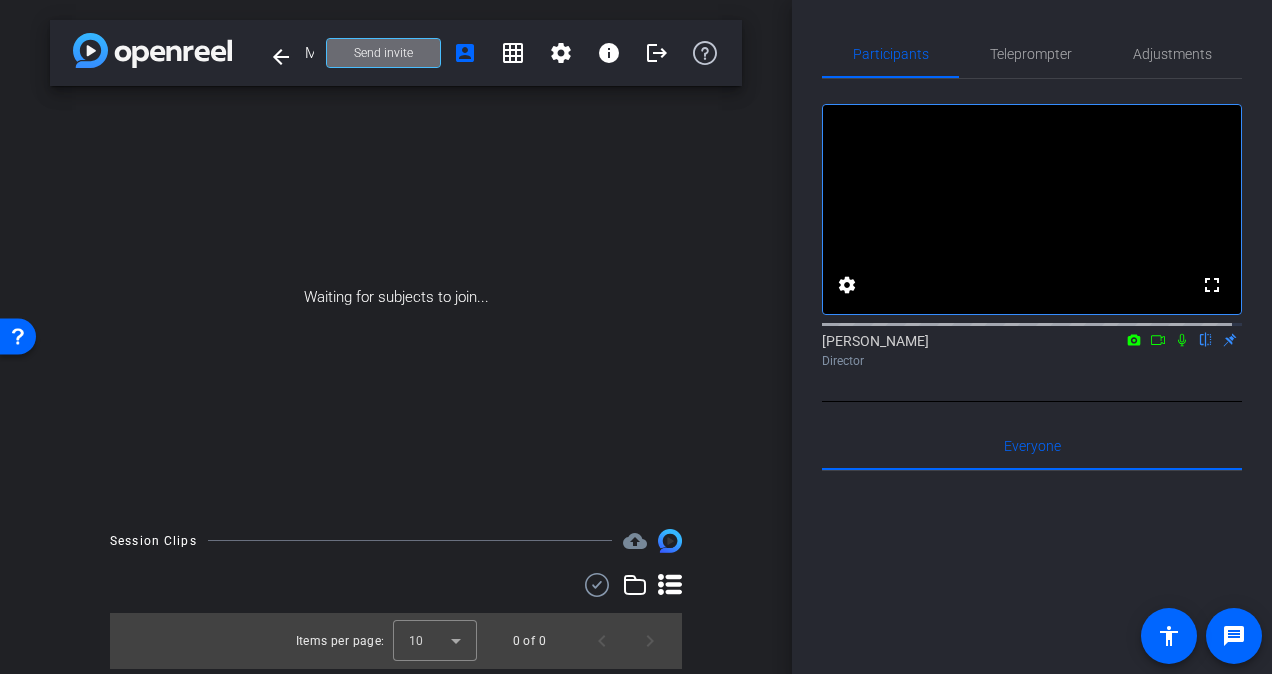 click on "Send invite" at bounding box center (383, 53) 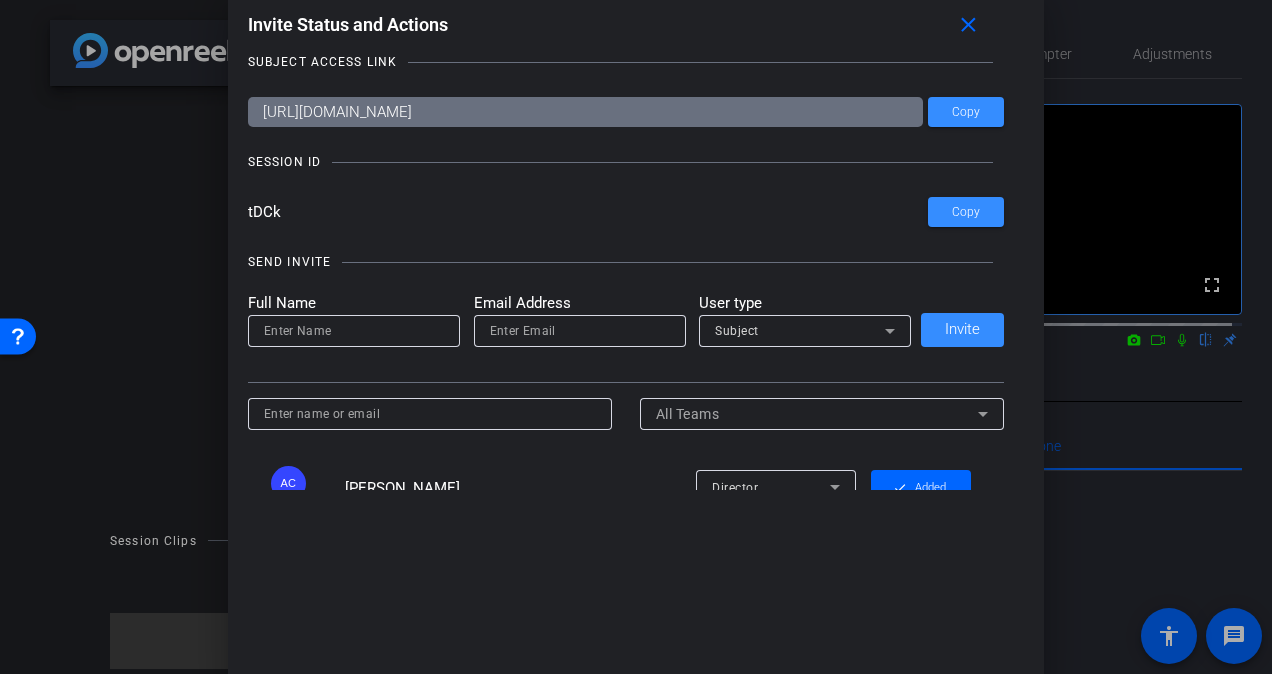 scroll, scrollTop: 0, scrollLeft: 0, axis: both 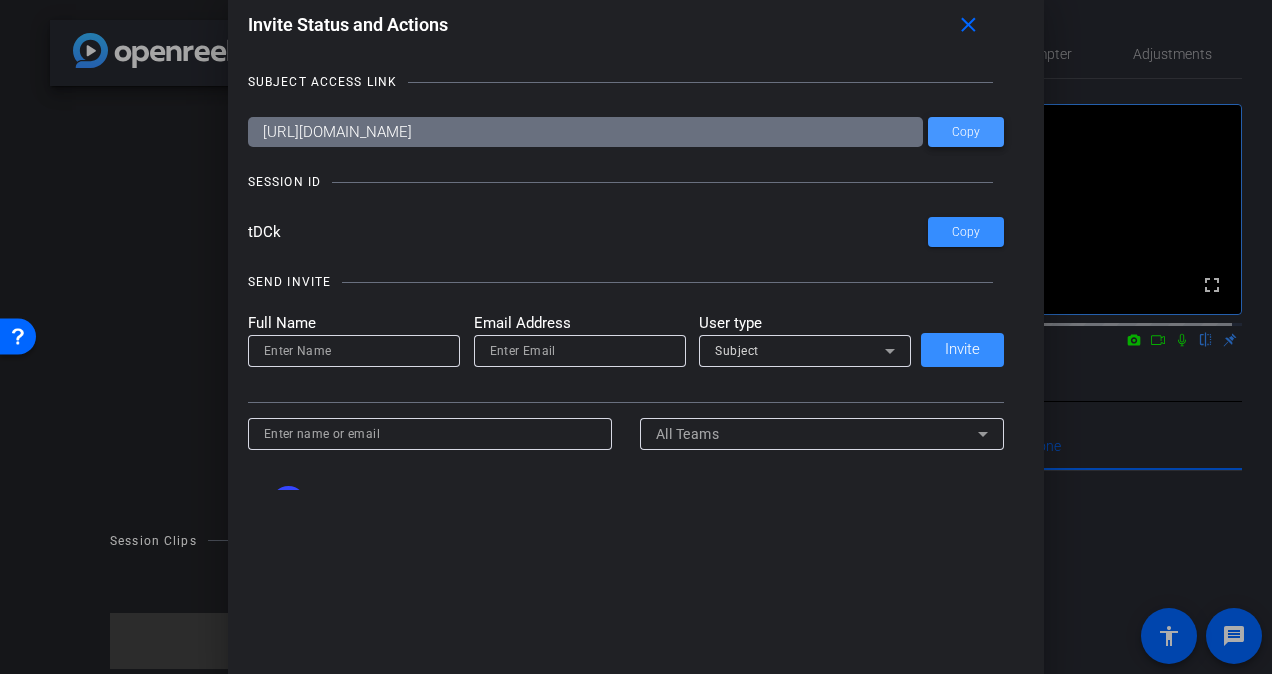 click on "Copy" at bounding box center (966, 132) 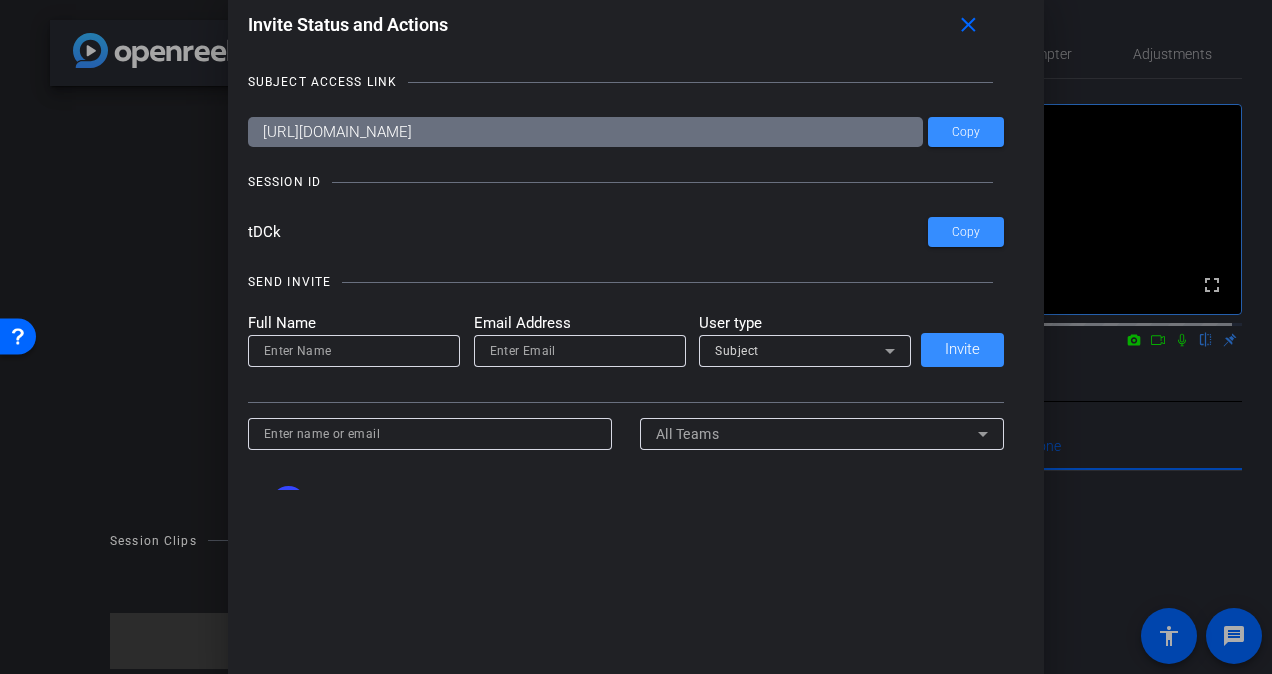 drag, startPoint x: 276, startPoint y: 243, endPoint x: 236, endPoint y: 232, distance: 41.484936 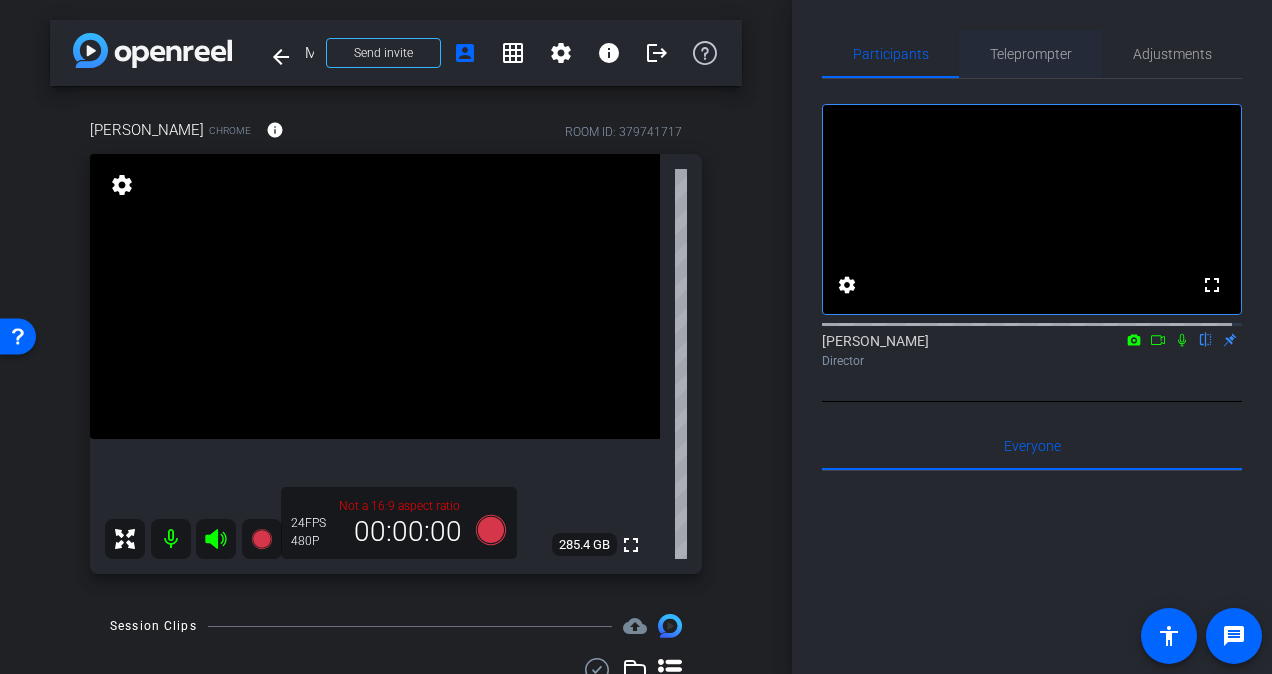 click on "Teleprompter" at bounding box center (1031, 54) 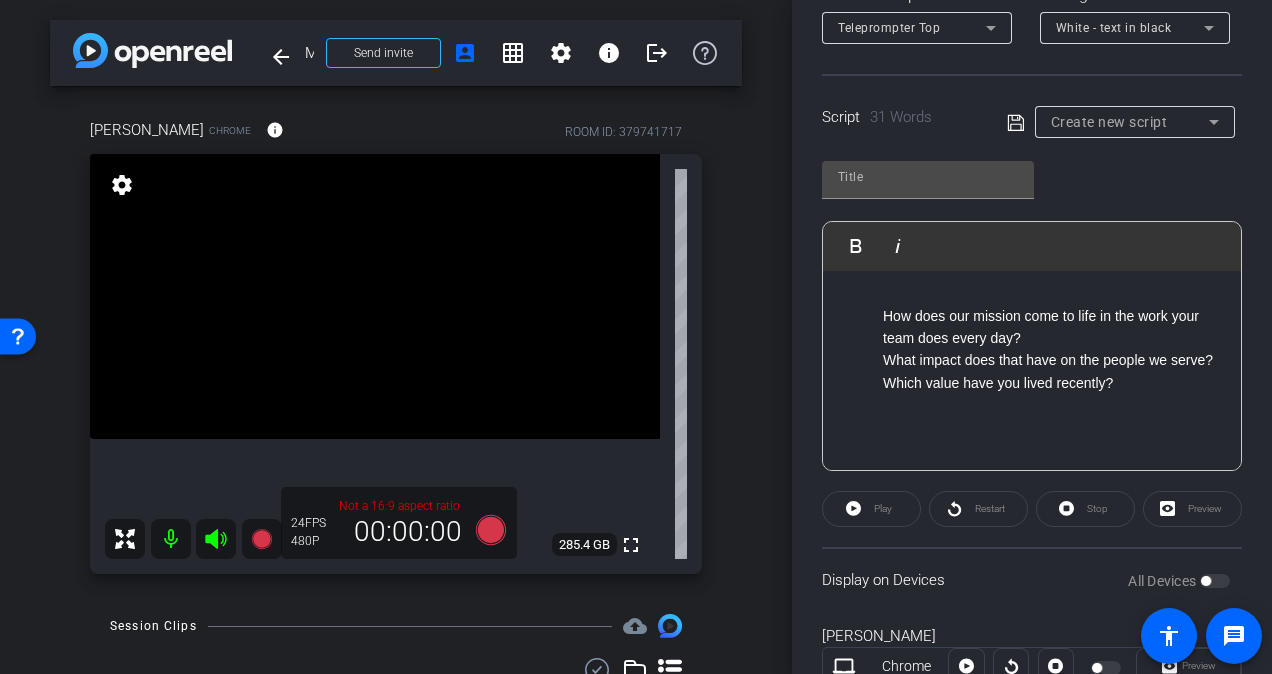 scroll, scrollTop: 352, scrollLeft: 0, axis: vertical 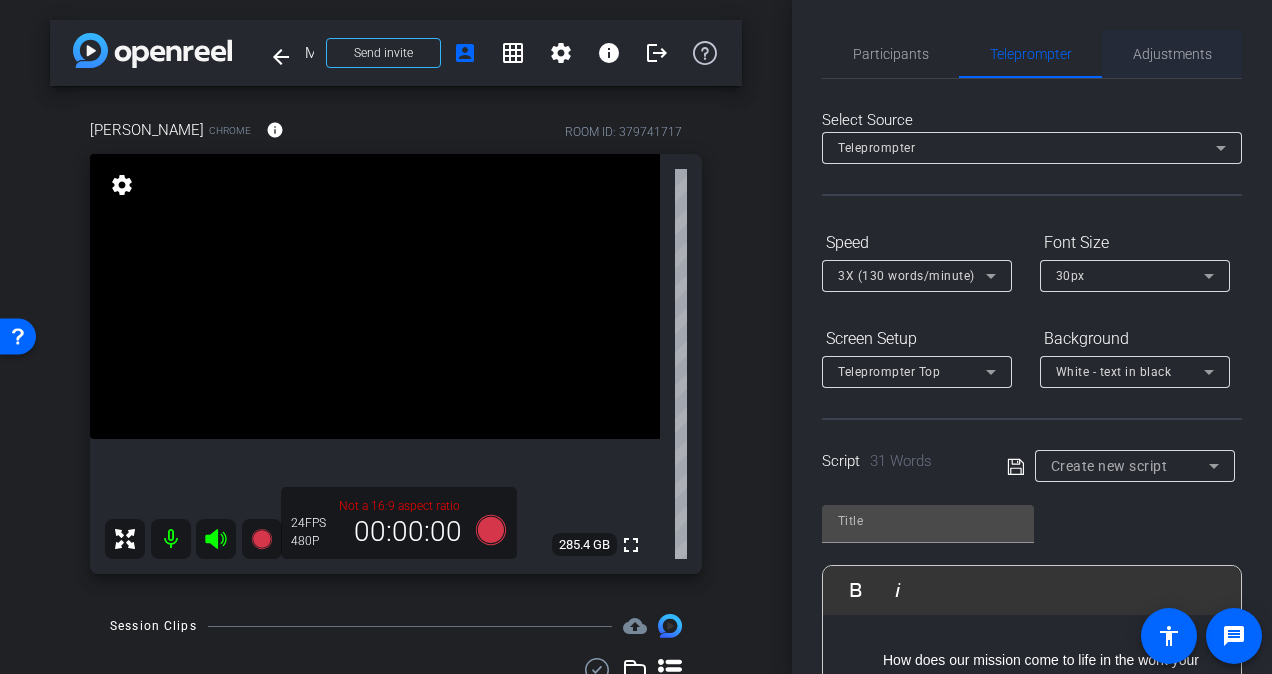 click on "Adjustments" at bounding box center [1172, 54] 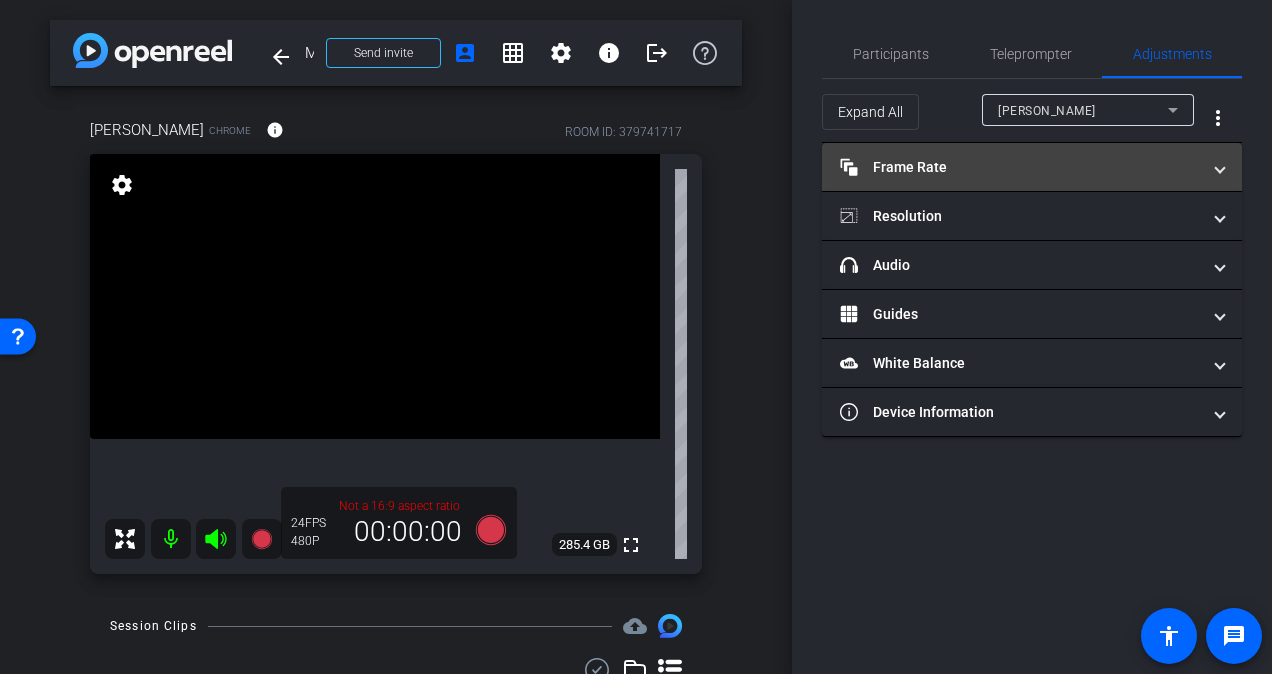 click on "Frame Rate
Frame Rate" at bounding box center (1028, 167) 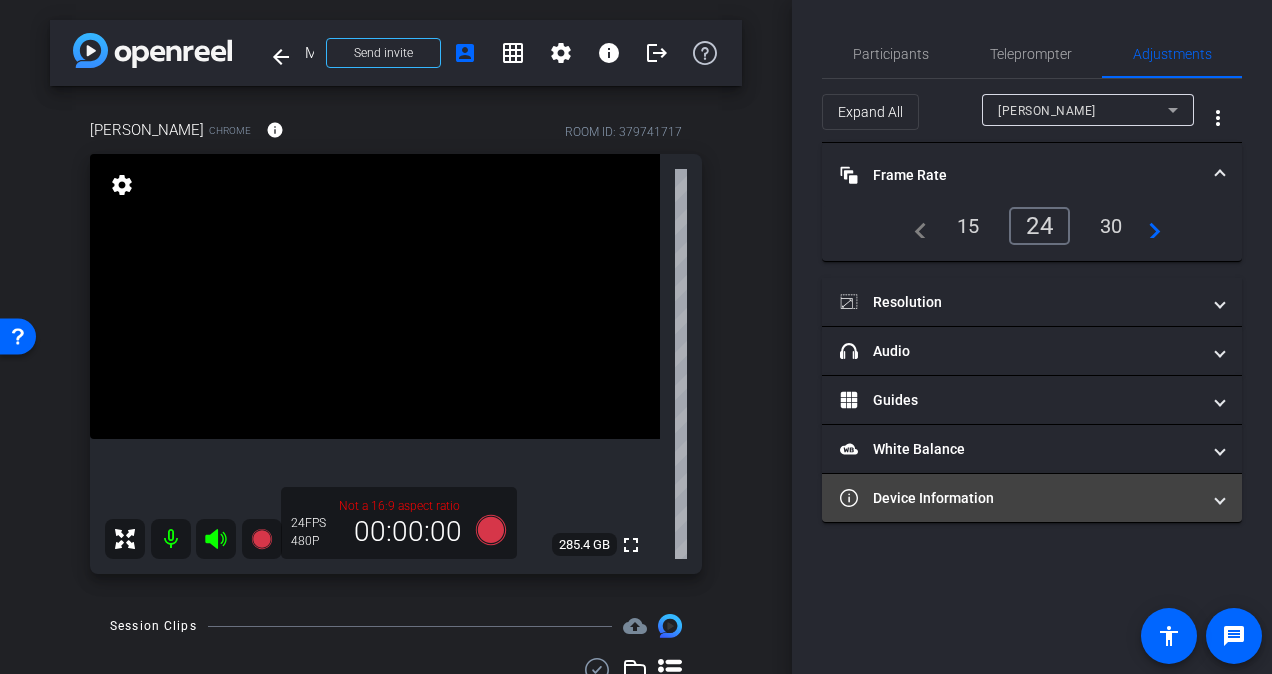 click on "Device Information" at bounding box center [1032, 498] 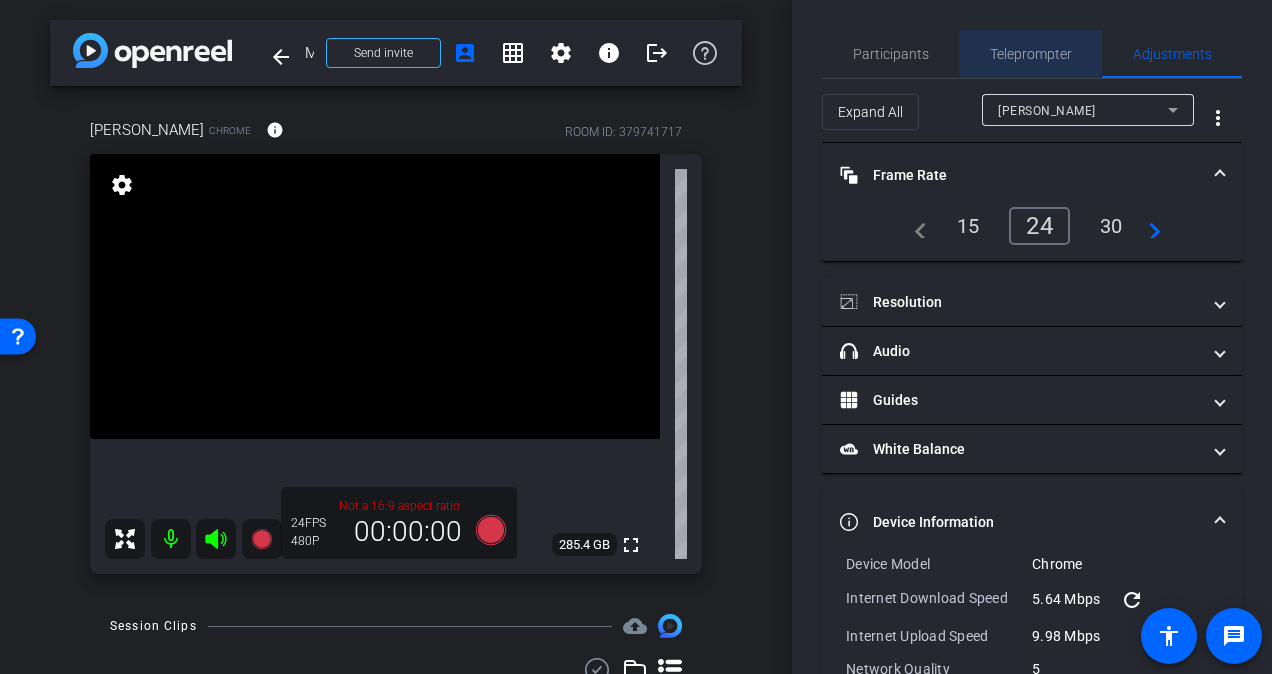 click on "Teleprompter" at bounding box center [1031, 54] 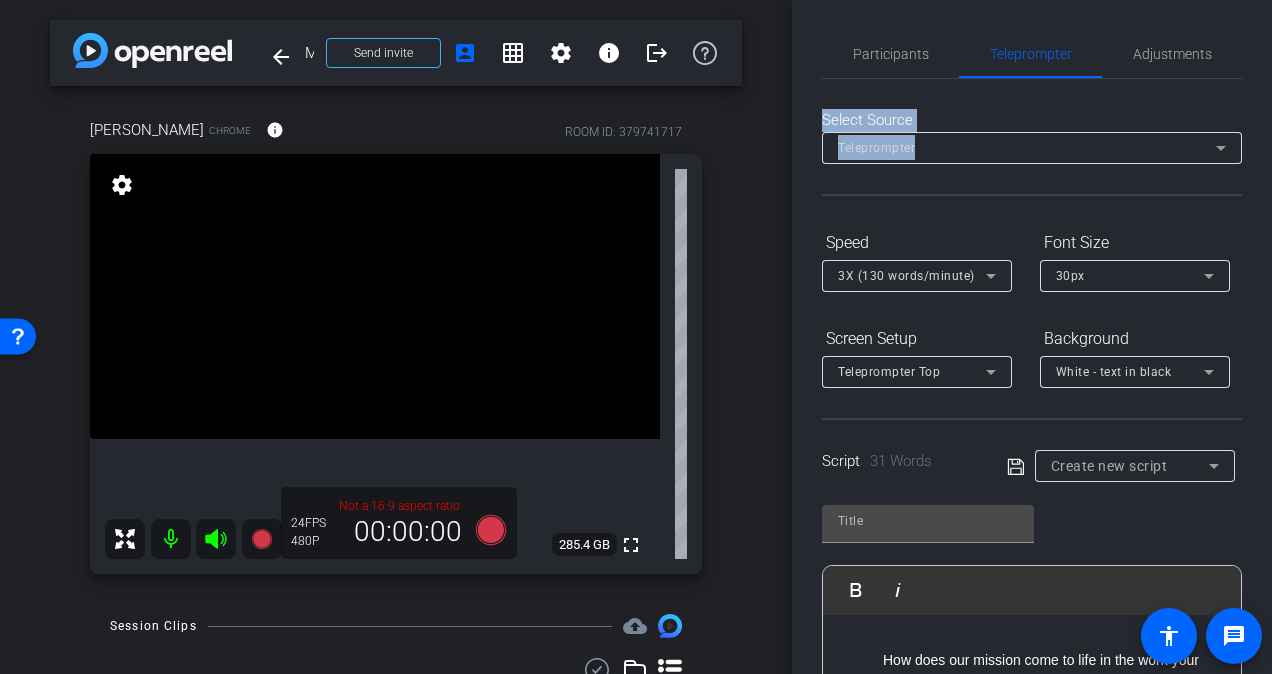 drag, startPoint x: 1260, startPoint y: 182, endPoint x: 1258, endPoint y: 71, distance: 111.01801 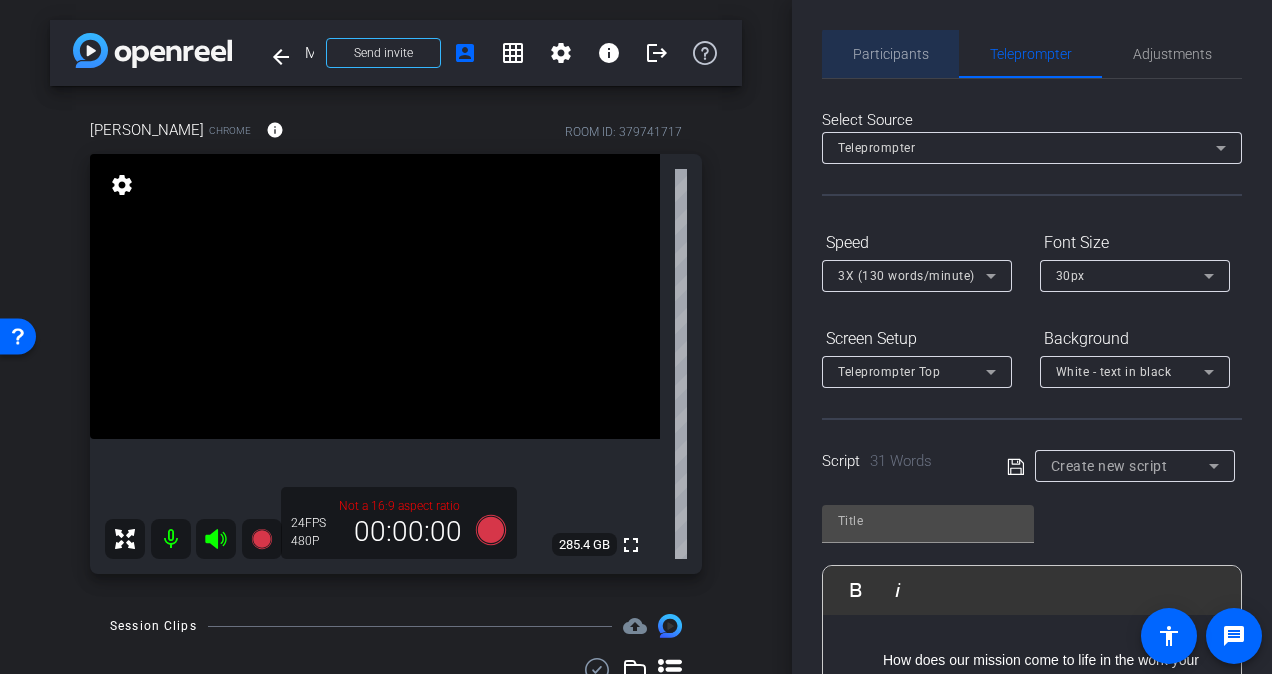 click on "Participants" at bounding box center [891, 54] 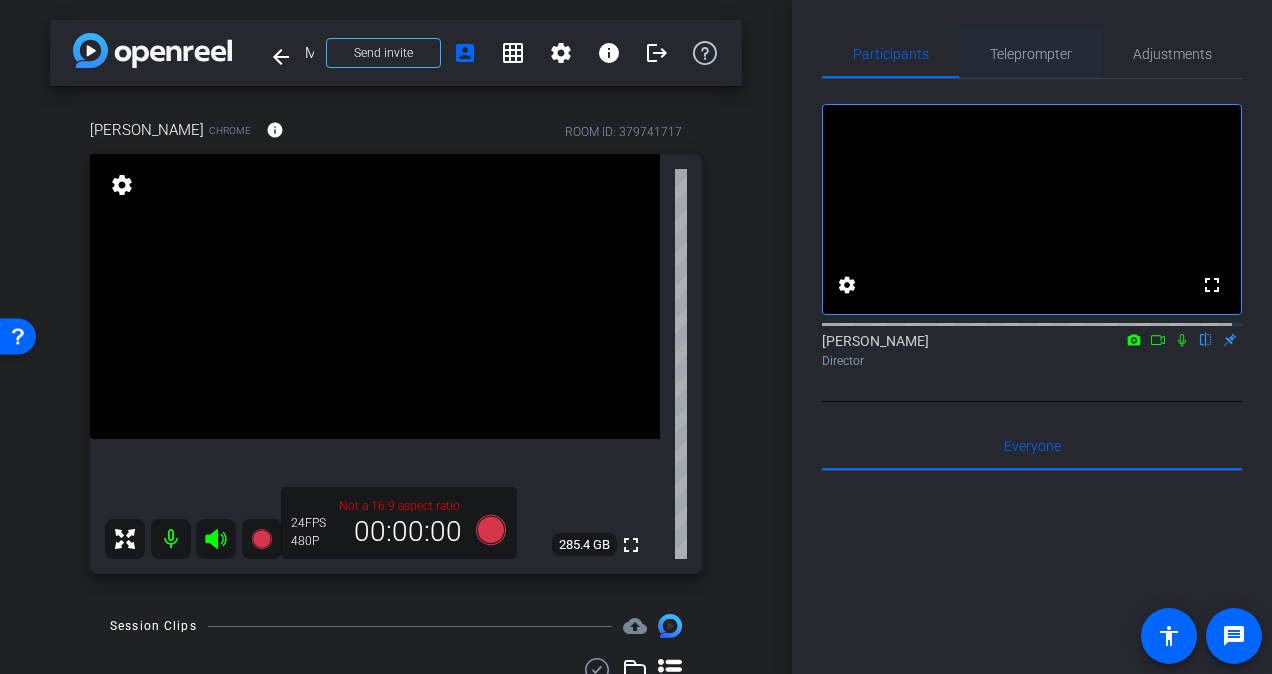click on "Teleprompter" at bounding box center [1031, 54] 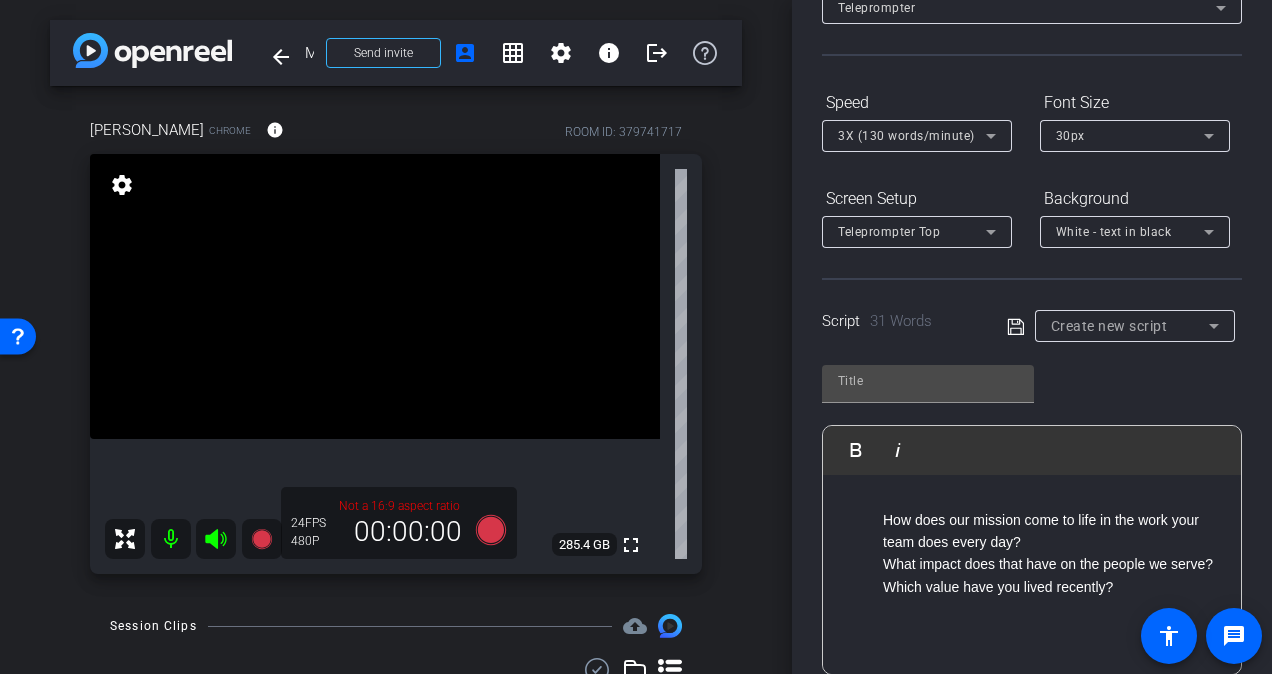 scroll, scrollTop: 146, scrollLeft: 0, axis: vertical 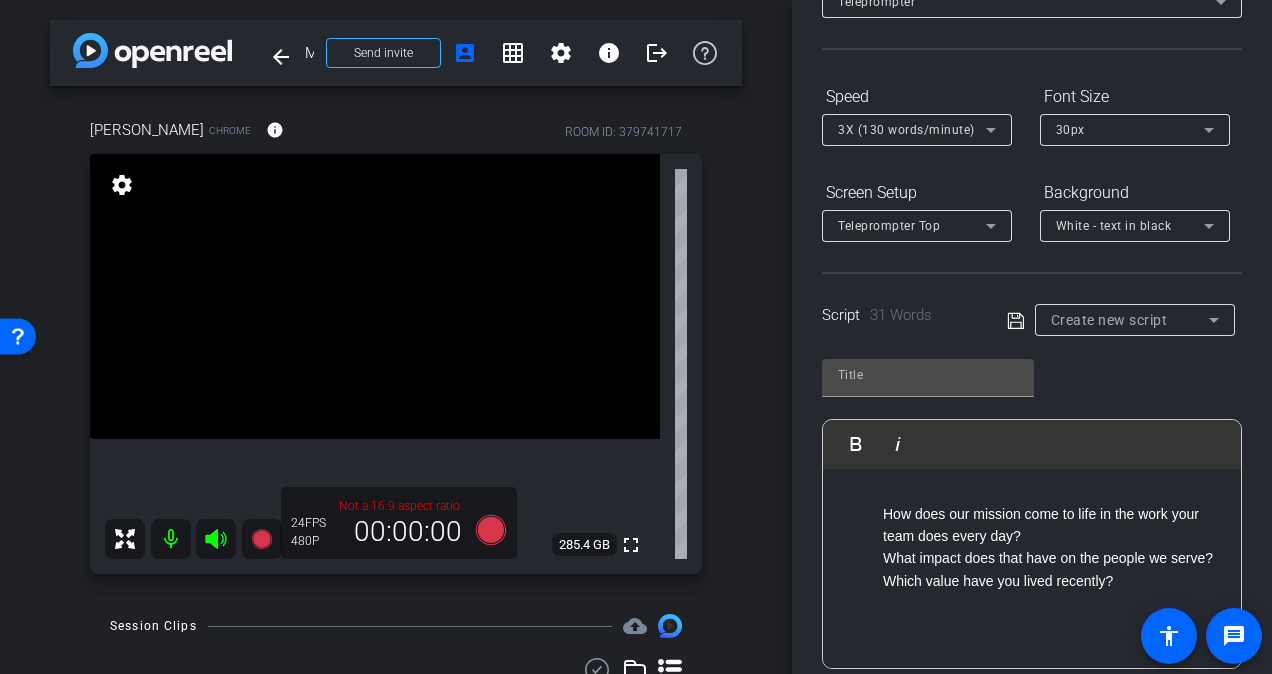click on "arrow_back  Mission Matters with [PERSON_NAME]   Back to project   Send invite  account_box grid_on settings info logout
[PERSON_NAME] Chrome info ROOM ID: 379741717 fullscreen settings  285.4 GB
Not a 16:9 aspect ratio  24 FPS  480P   00:00:00
Session Clips   cloud_upload
Items per page:  10  0 of 0" at bounding box center (396, 337) 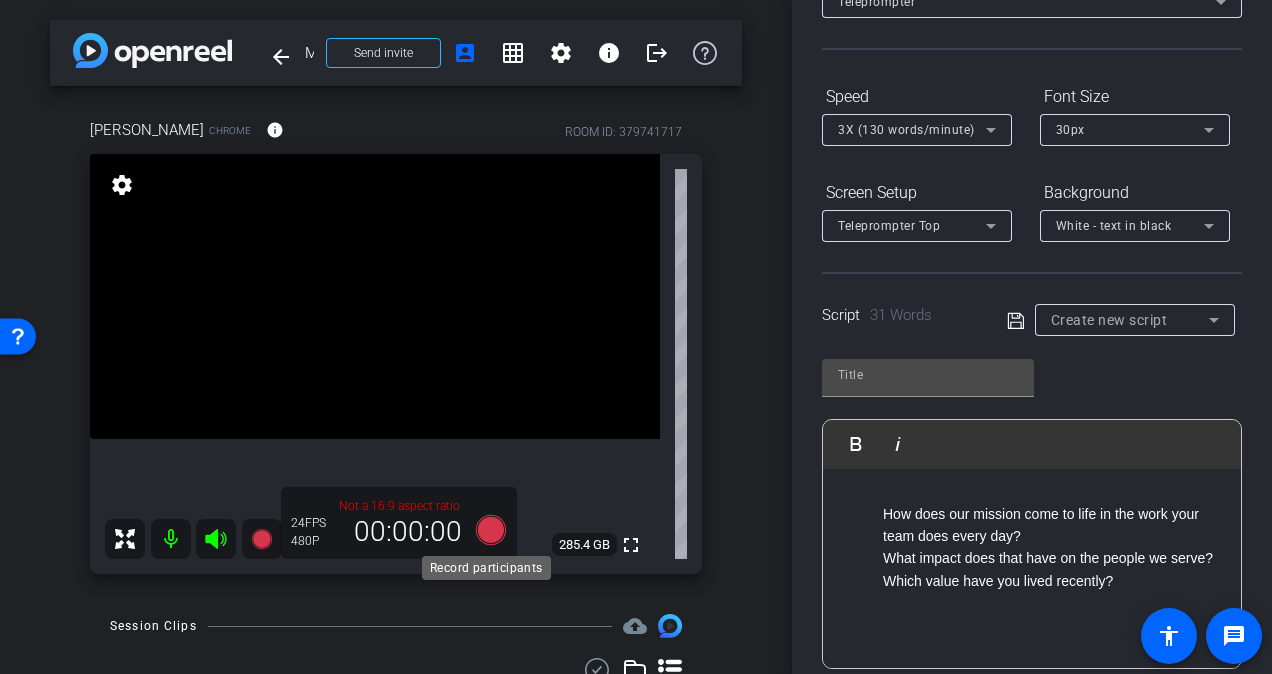 click 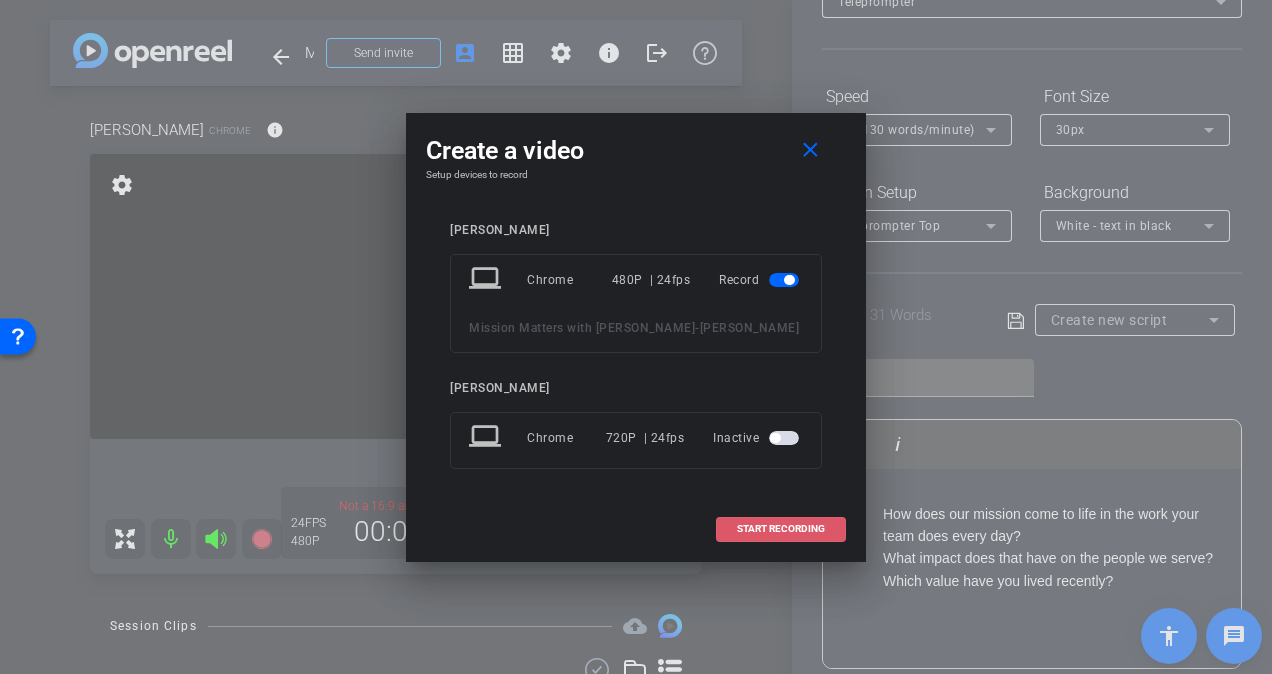 click on "START RECORDING" at bounding box center (781, 529) 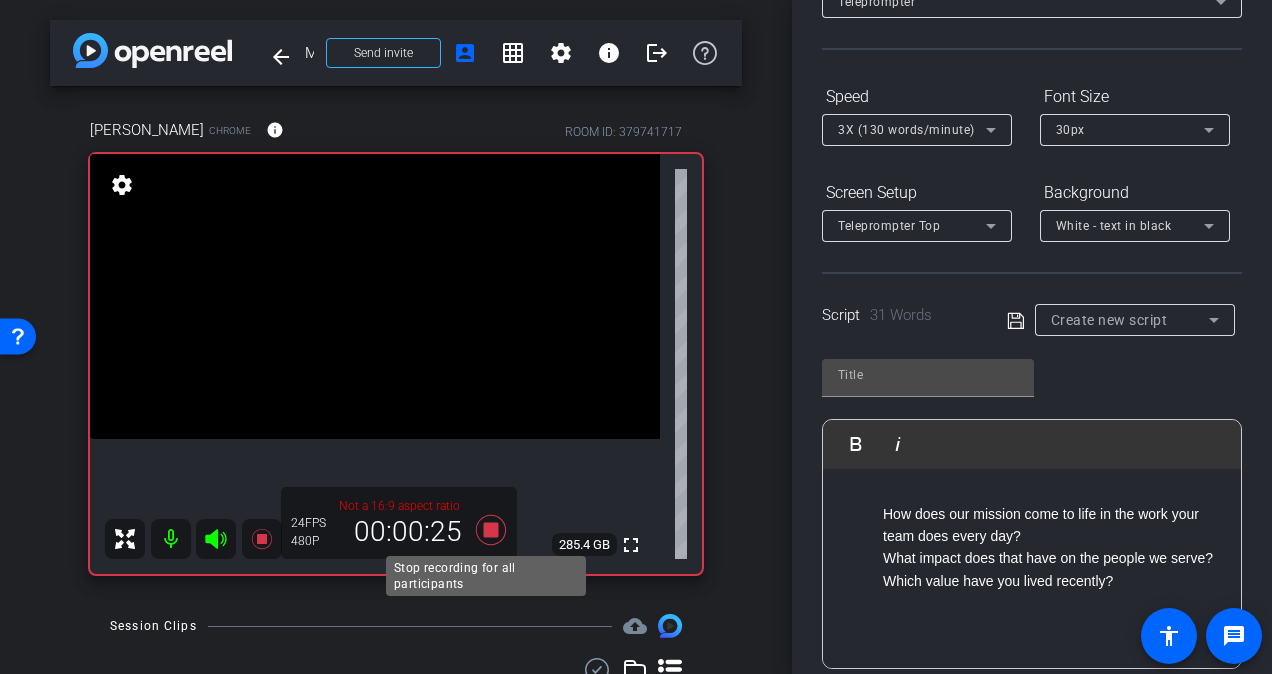 click 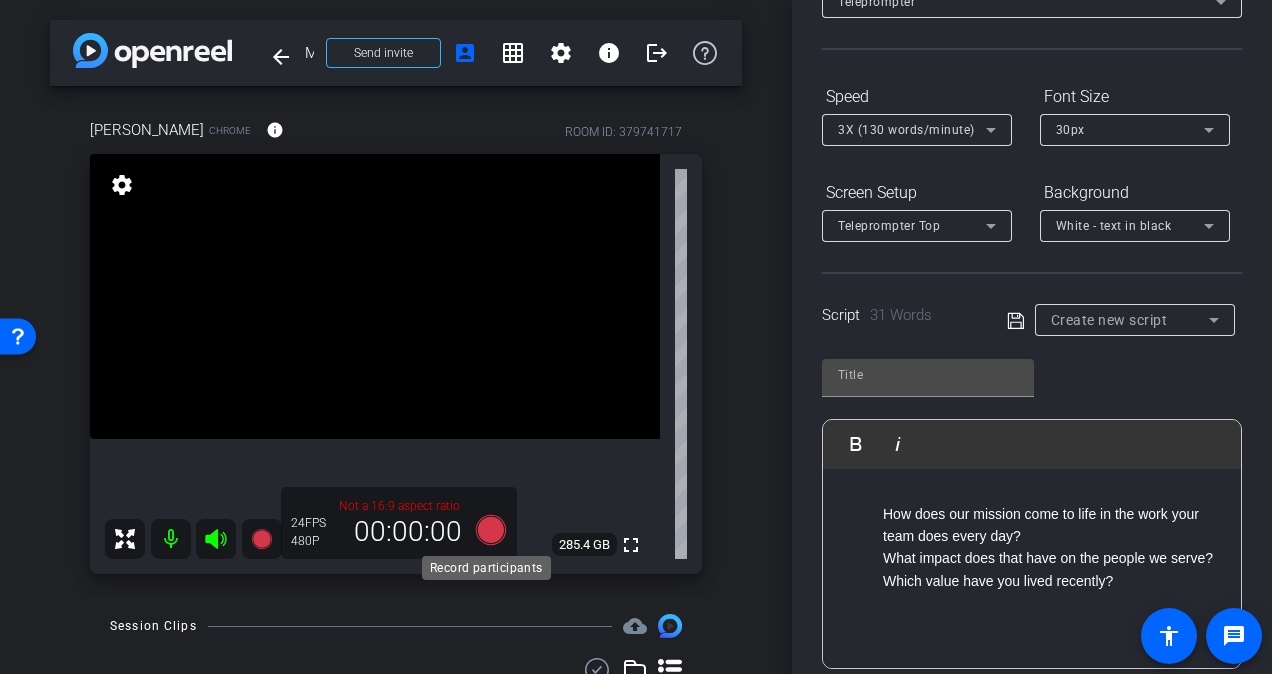 click 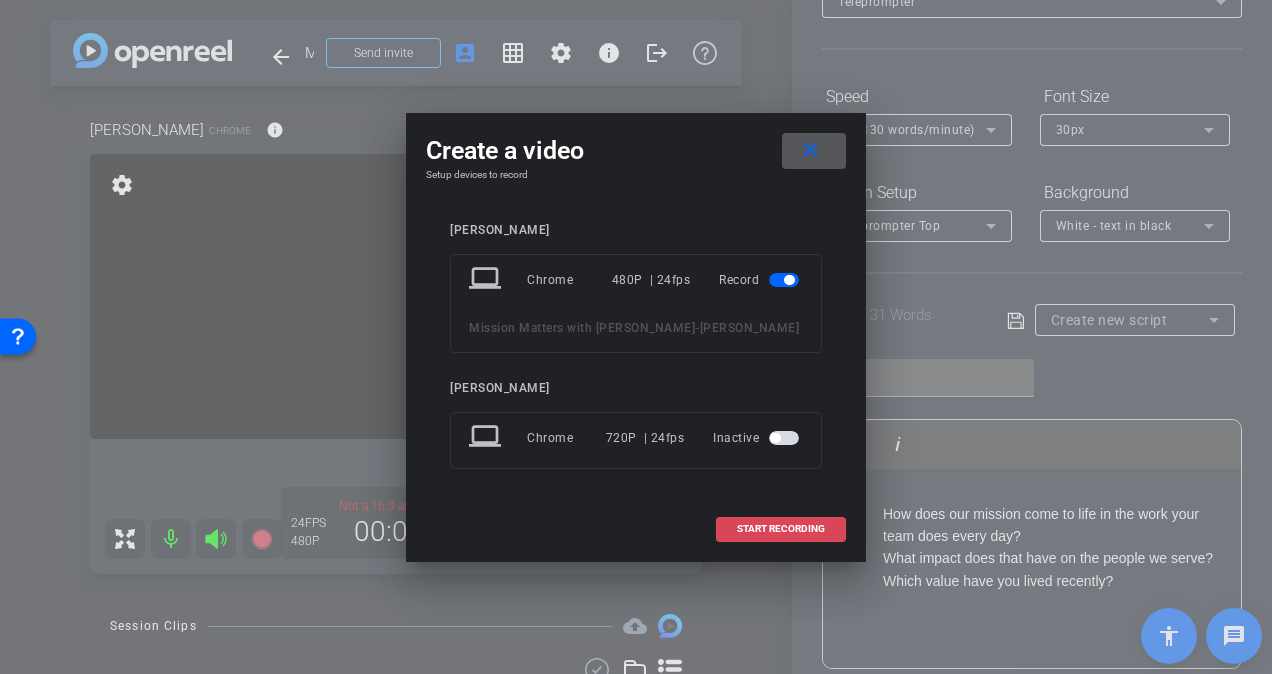 click on "START RECORDING" at bounding box center [781, 529] 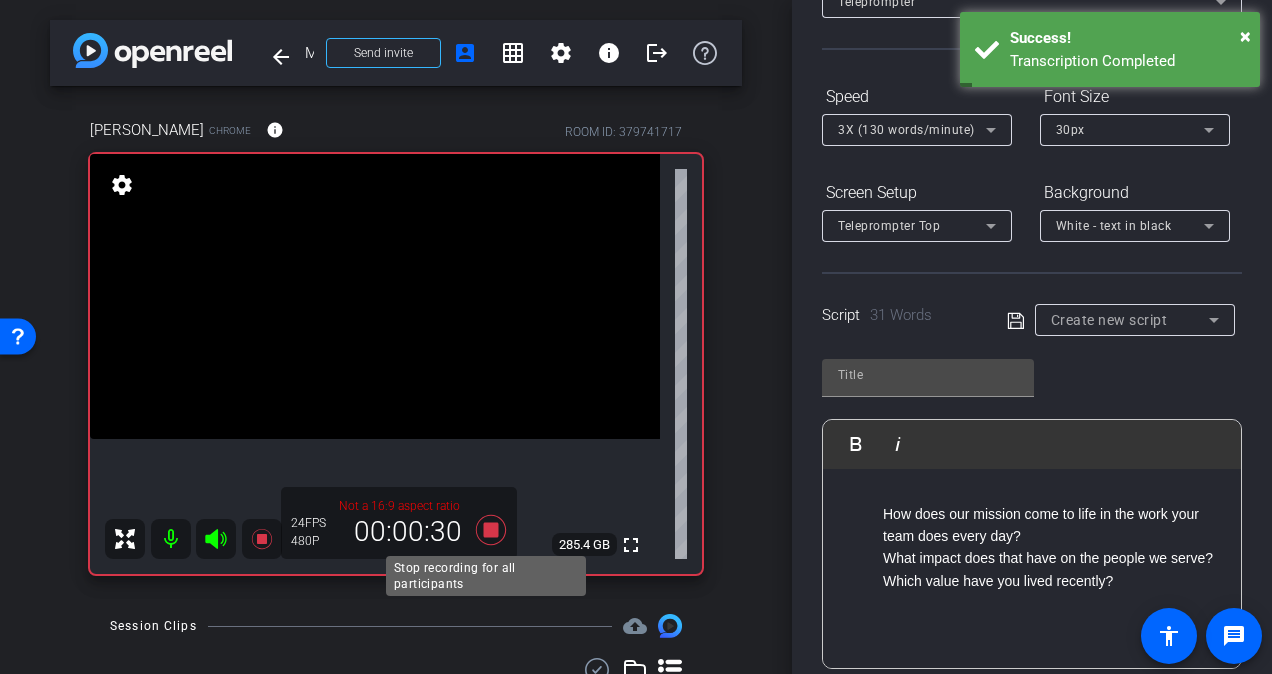 click 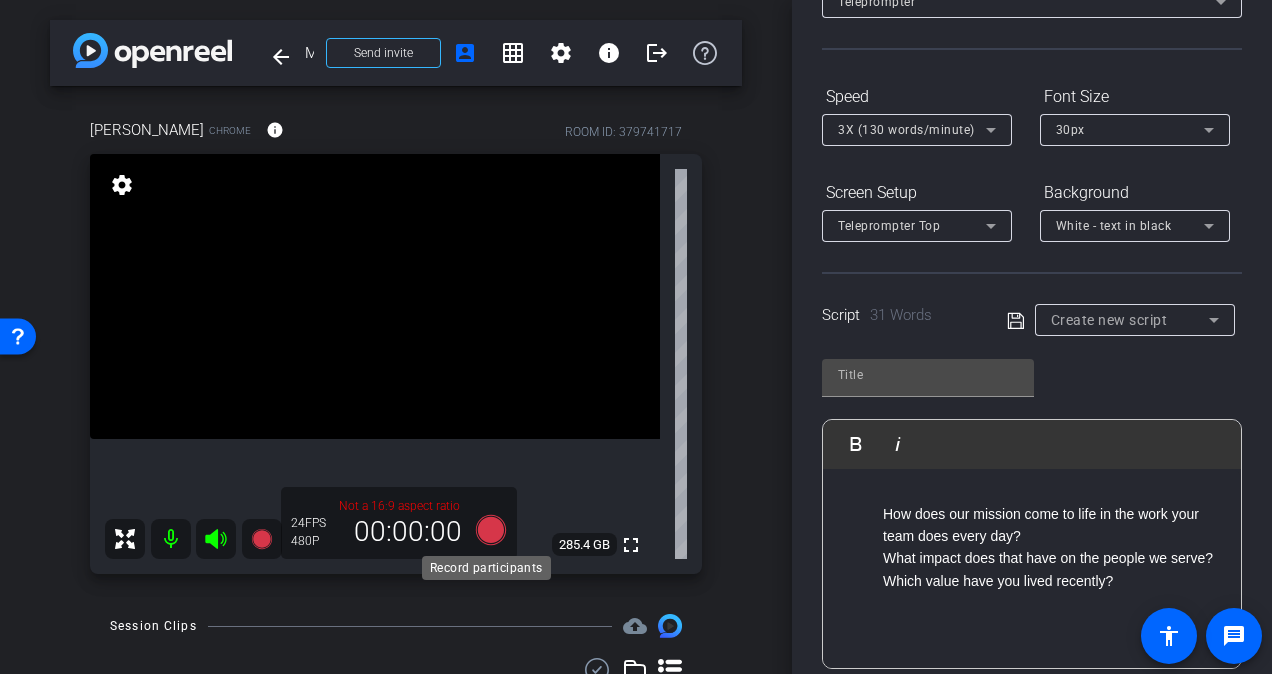 click 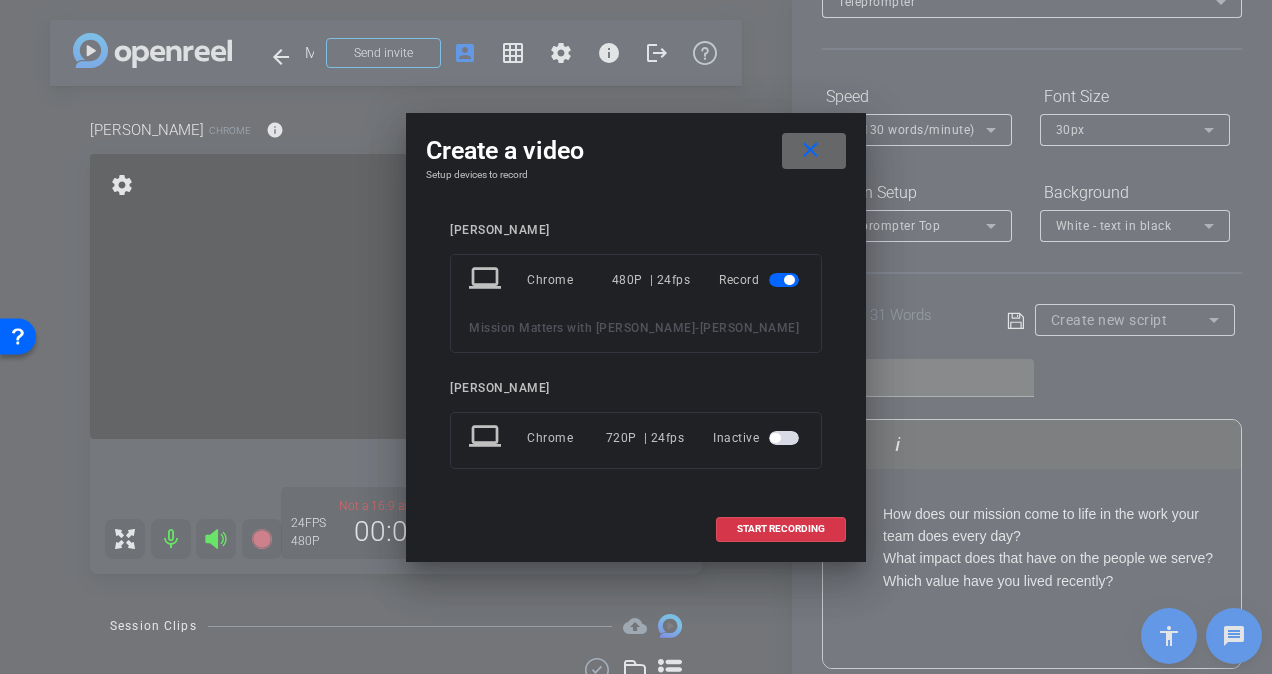 click at bounding box center [814, 151] 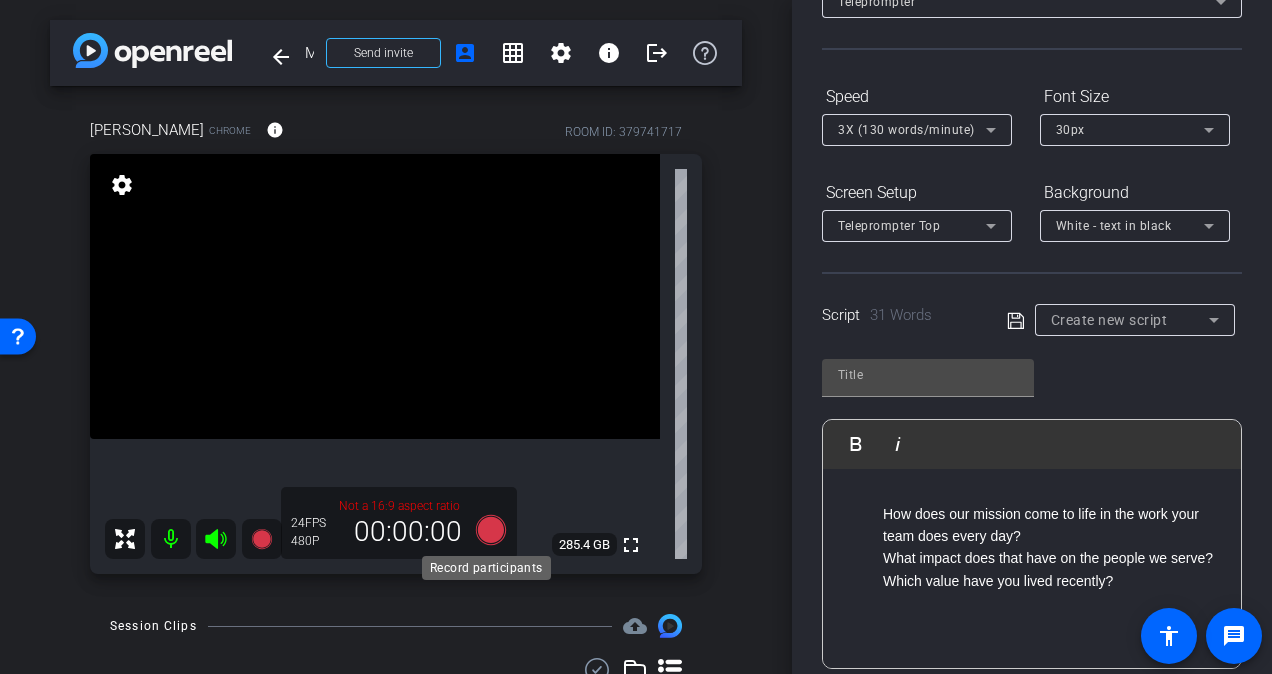 click 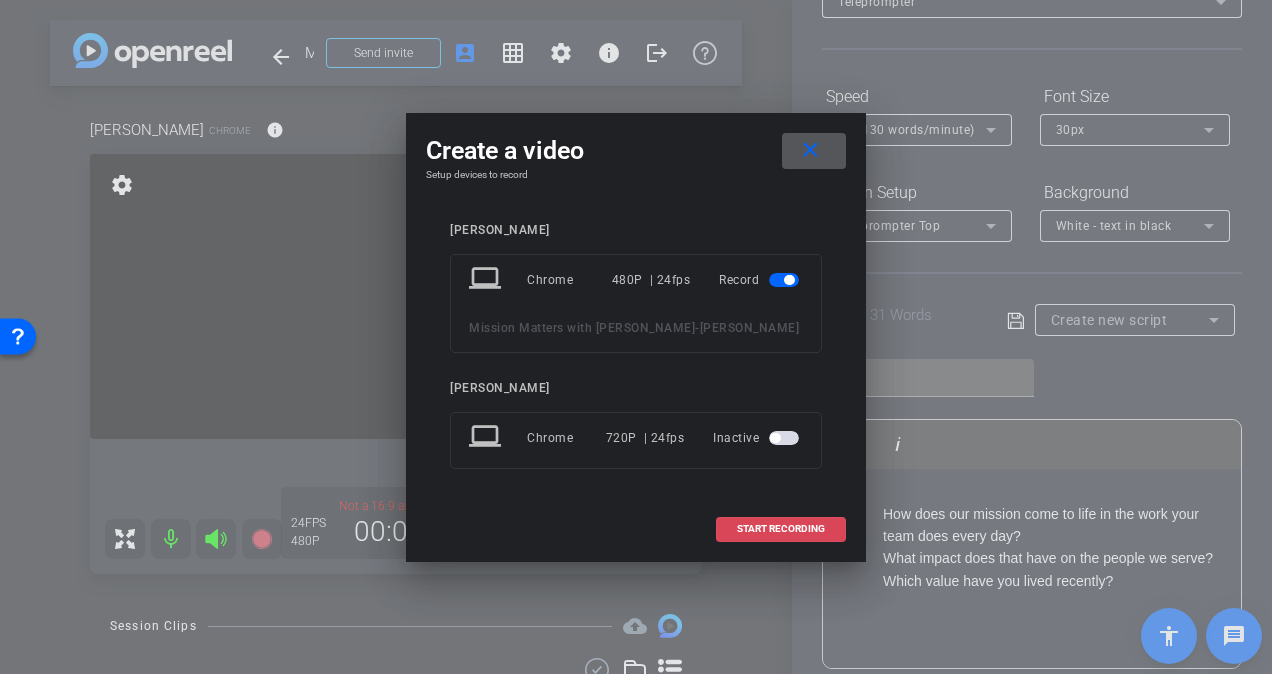 click on "START RECORDING" at bounding box center [781, 529] 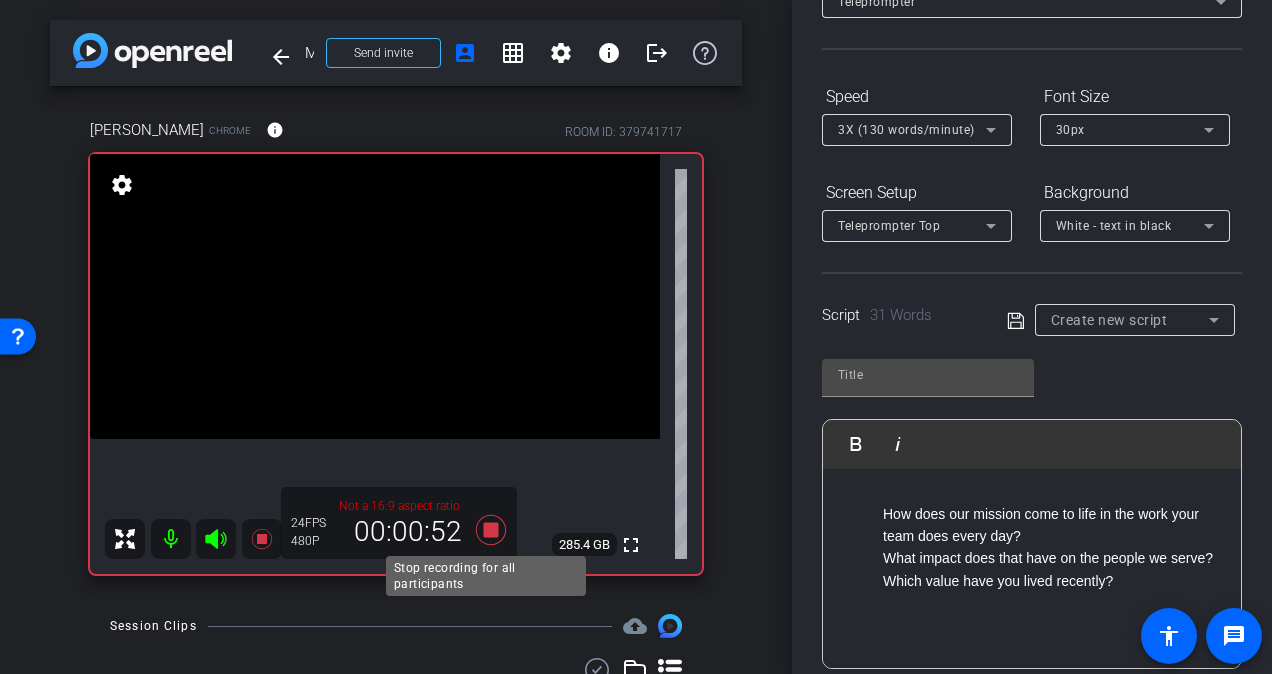 click 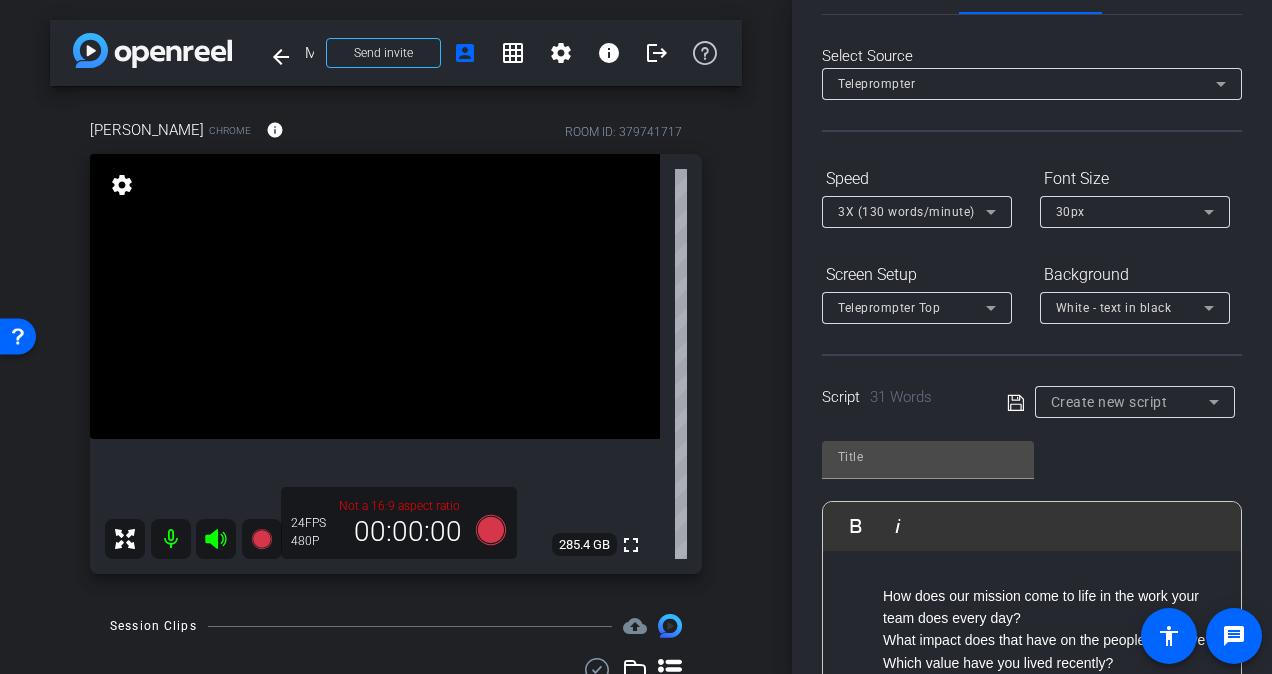 scroll, scrollTop: 0, scrollLeft: 0, axis: both 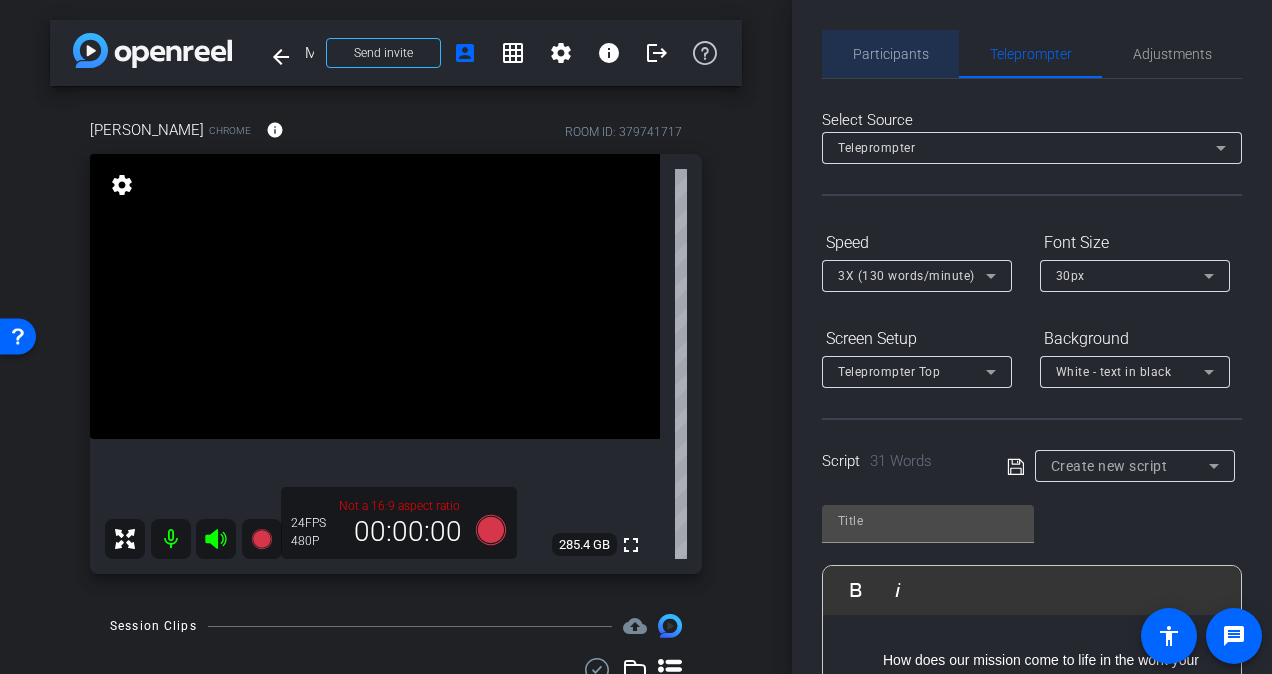 click on "Participants" at bounding box center [891, 54] 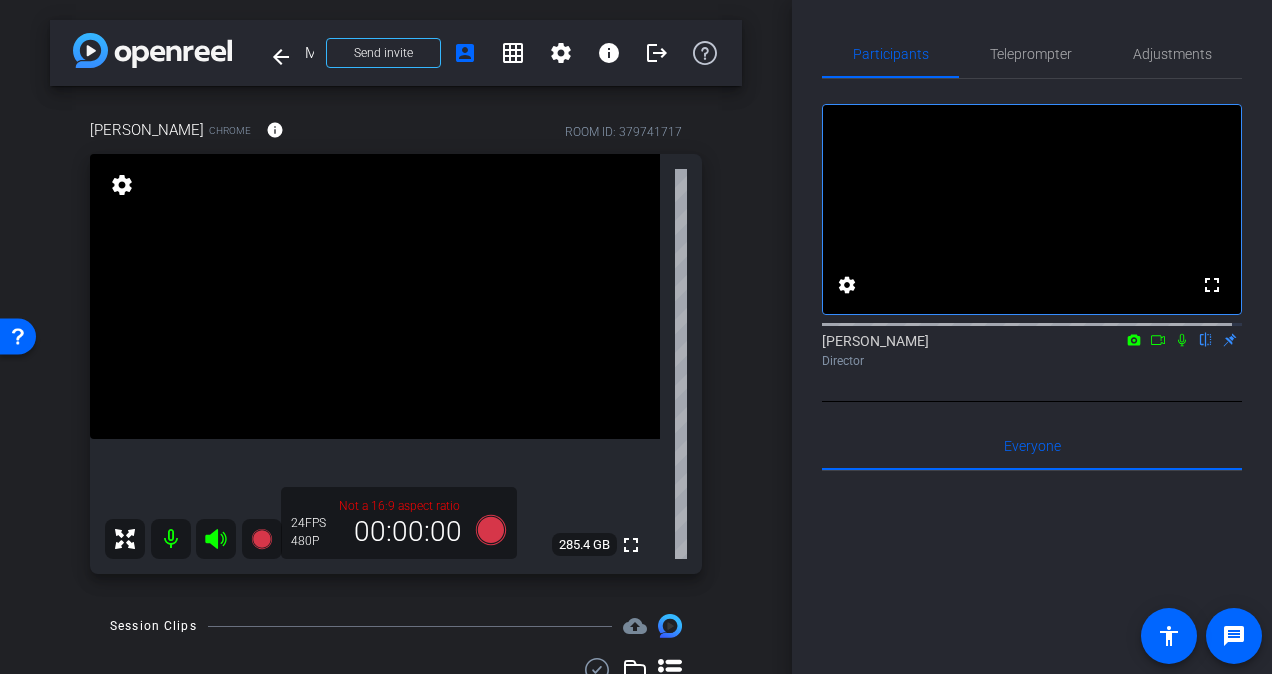 click 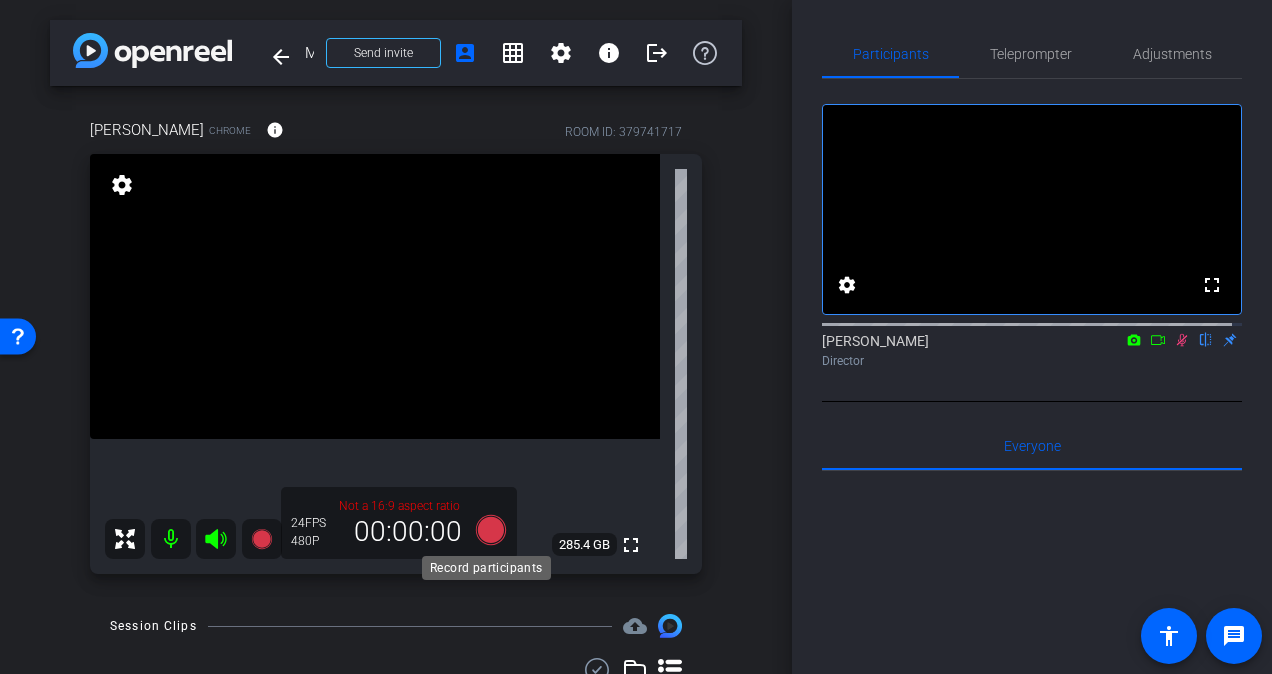 click 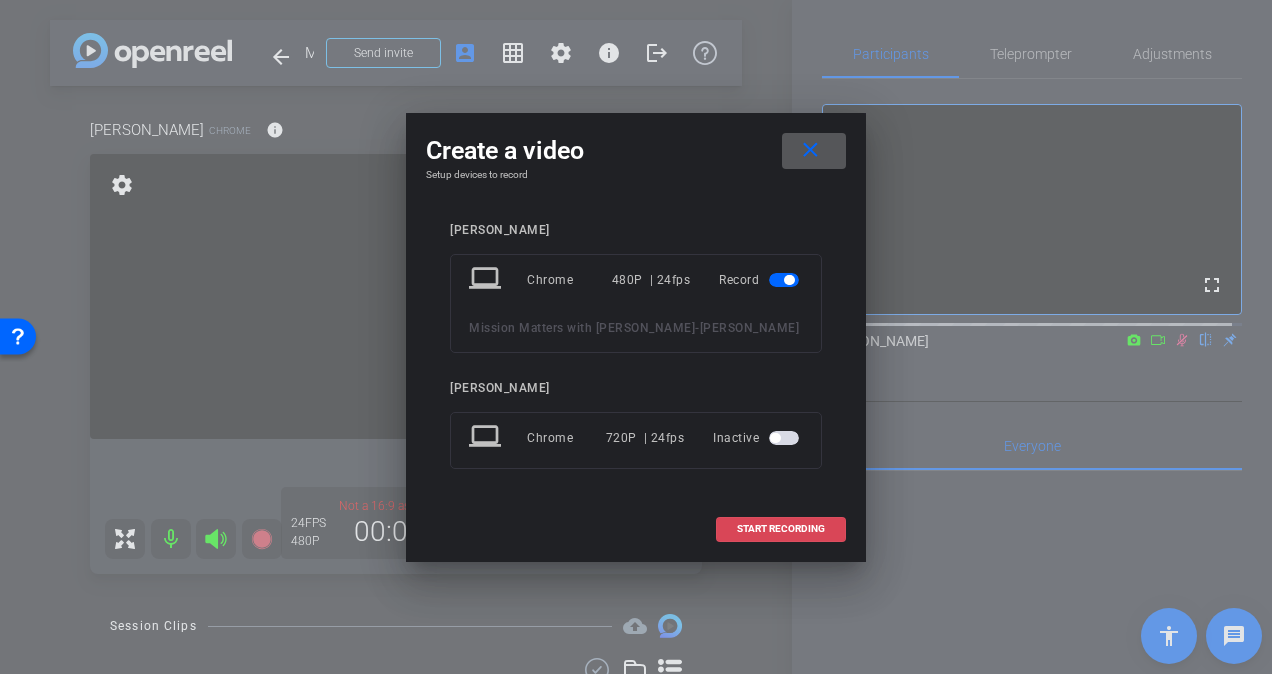 click on "START RECORDING" at bounding box center [781, 529] 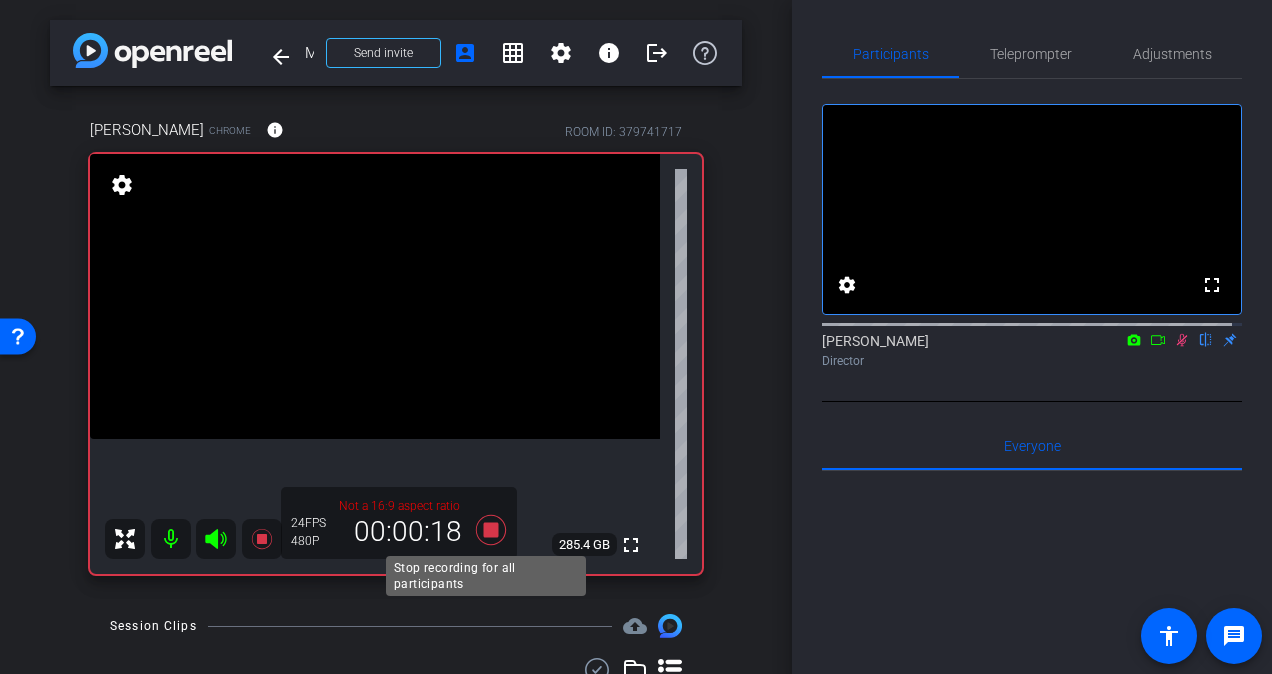 click 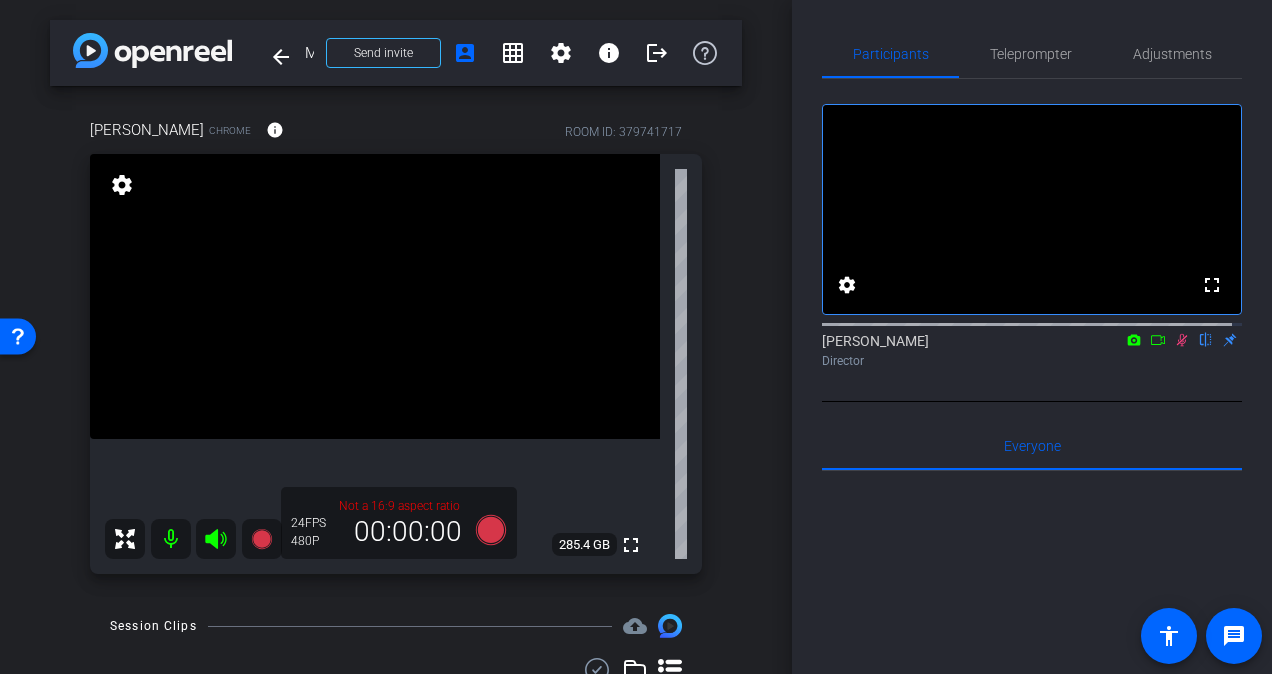 click 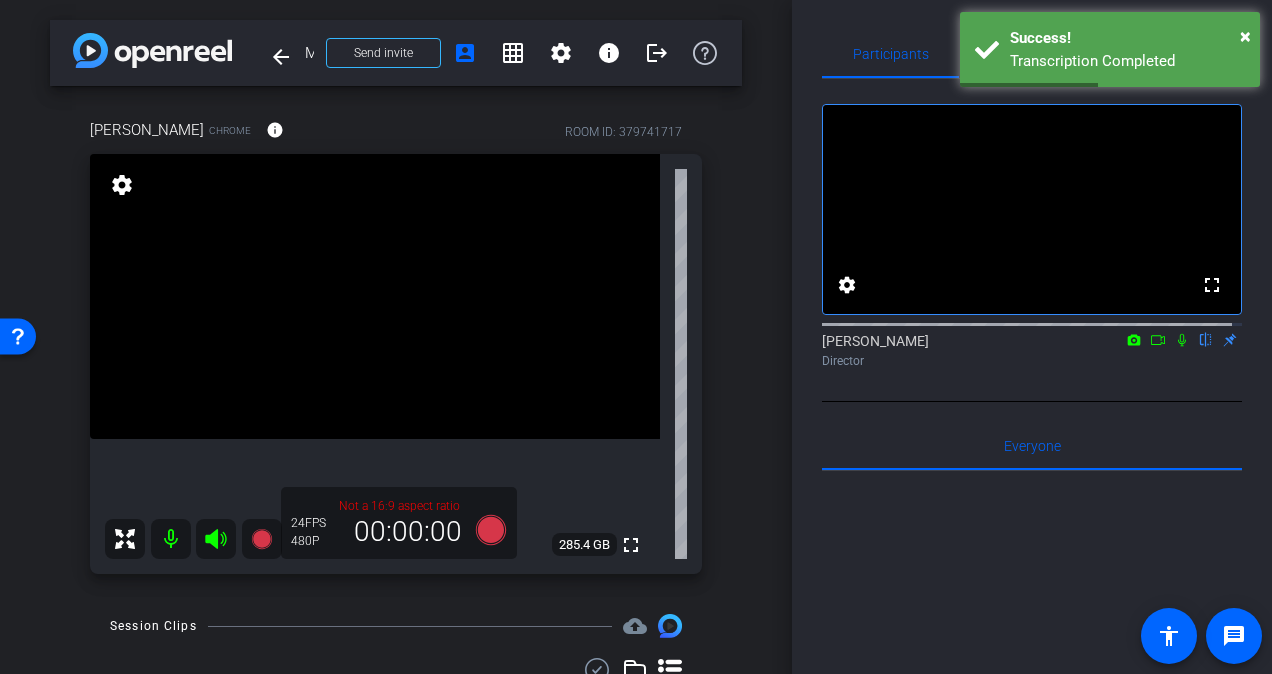 click 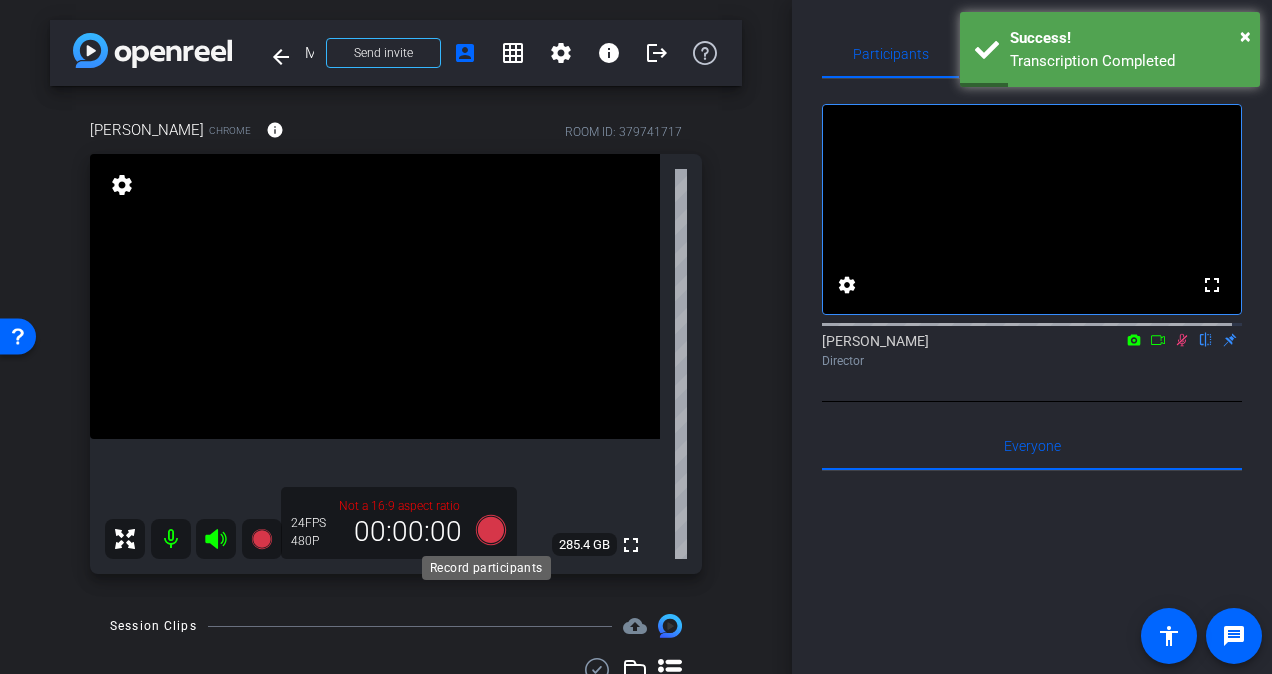 click 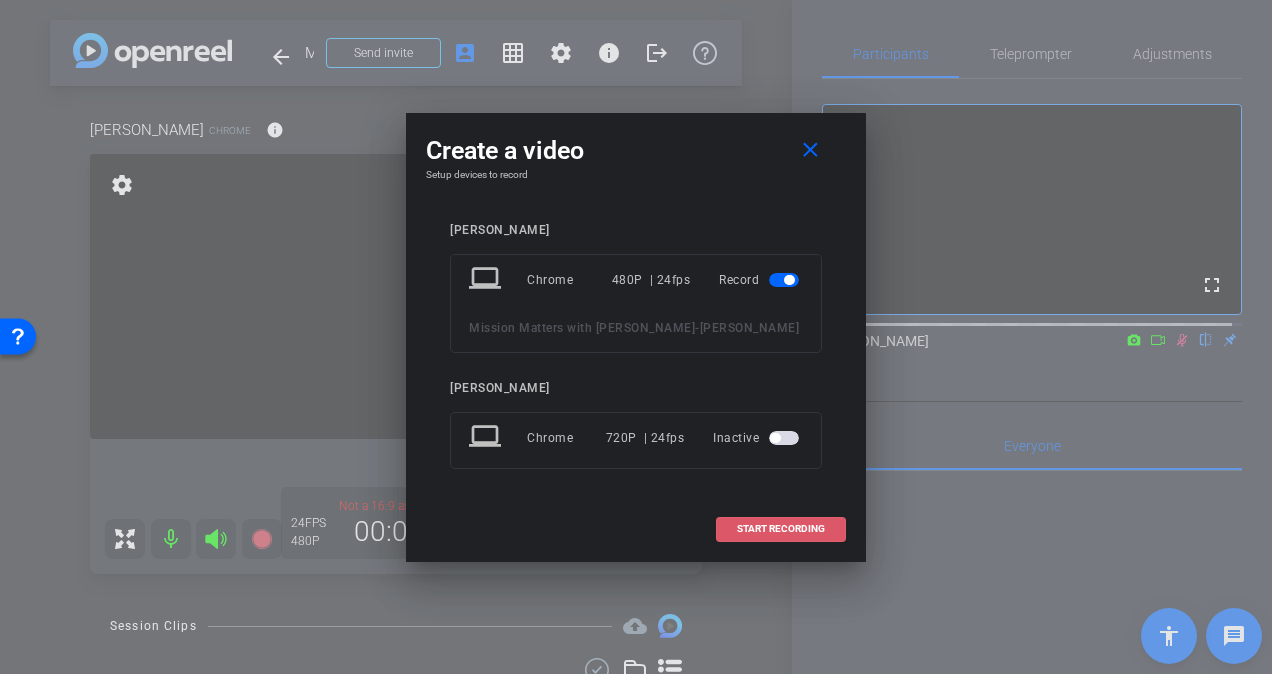 click on "START RECORDING" at bounding box center (781, 529) 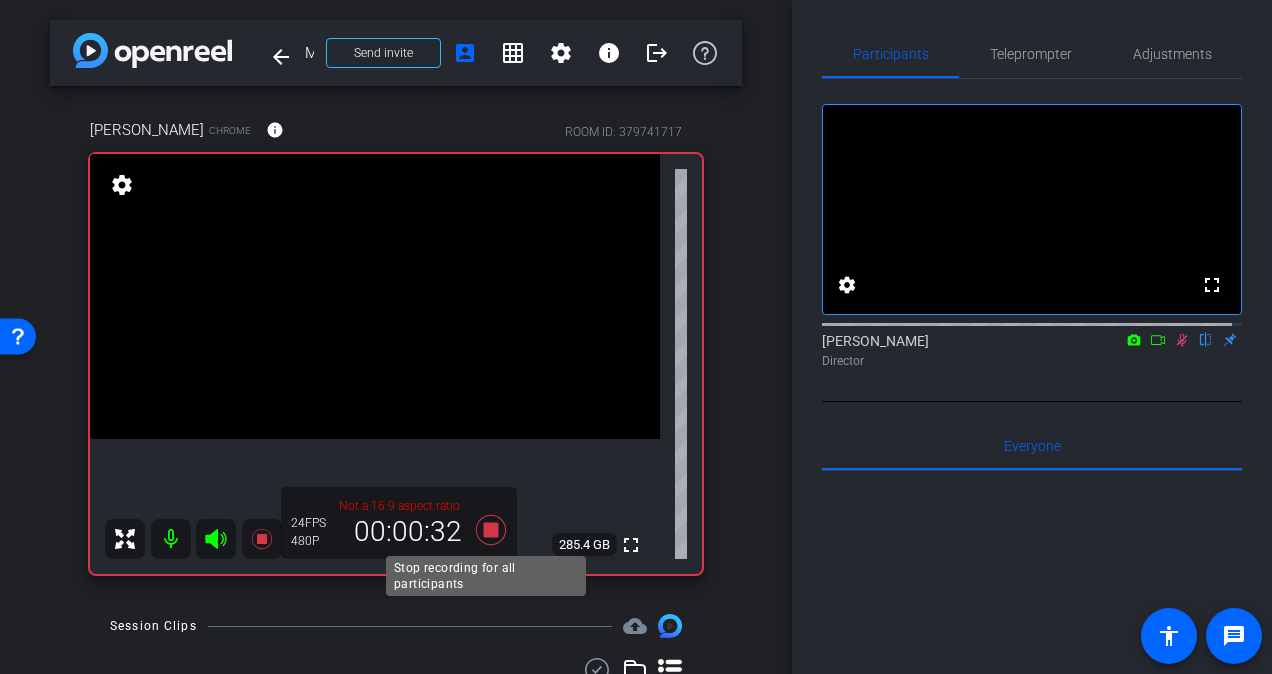 click 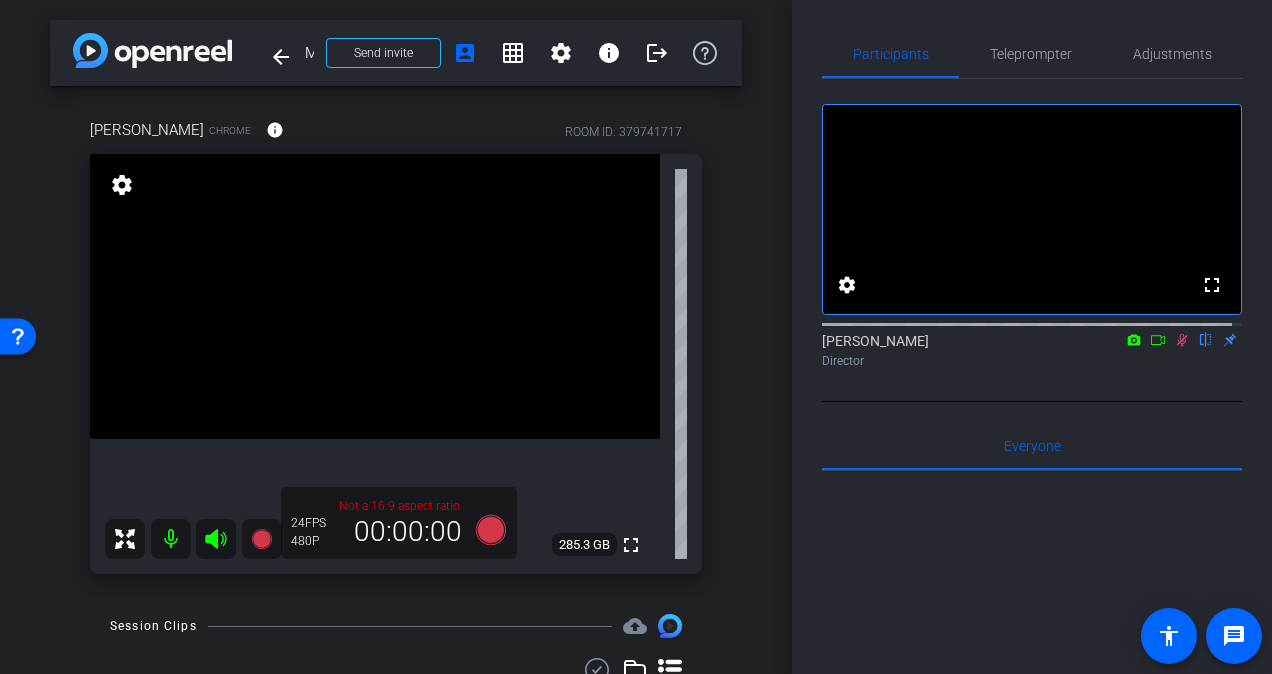 click 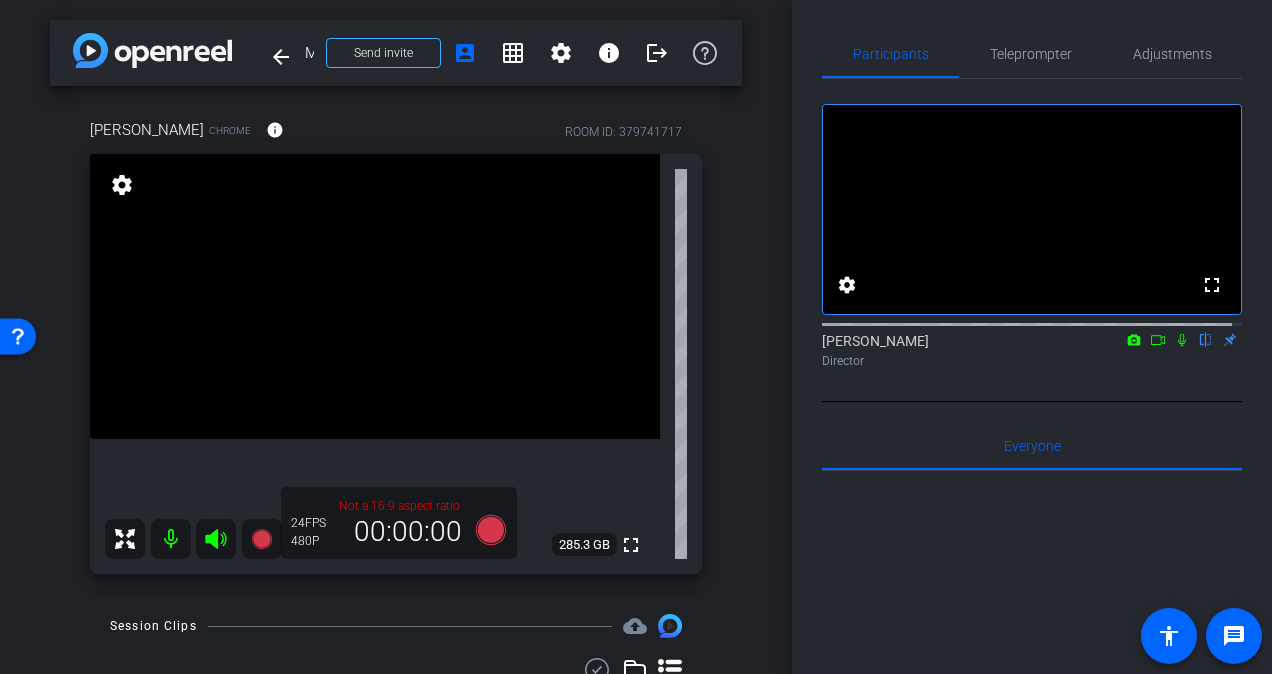 click 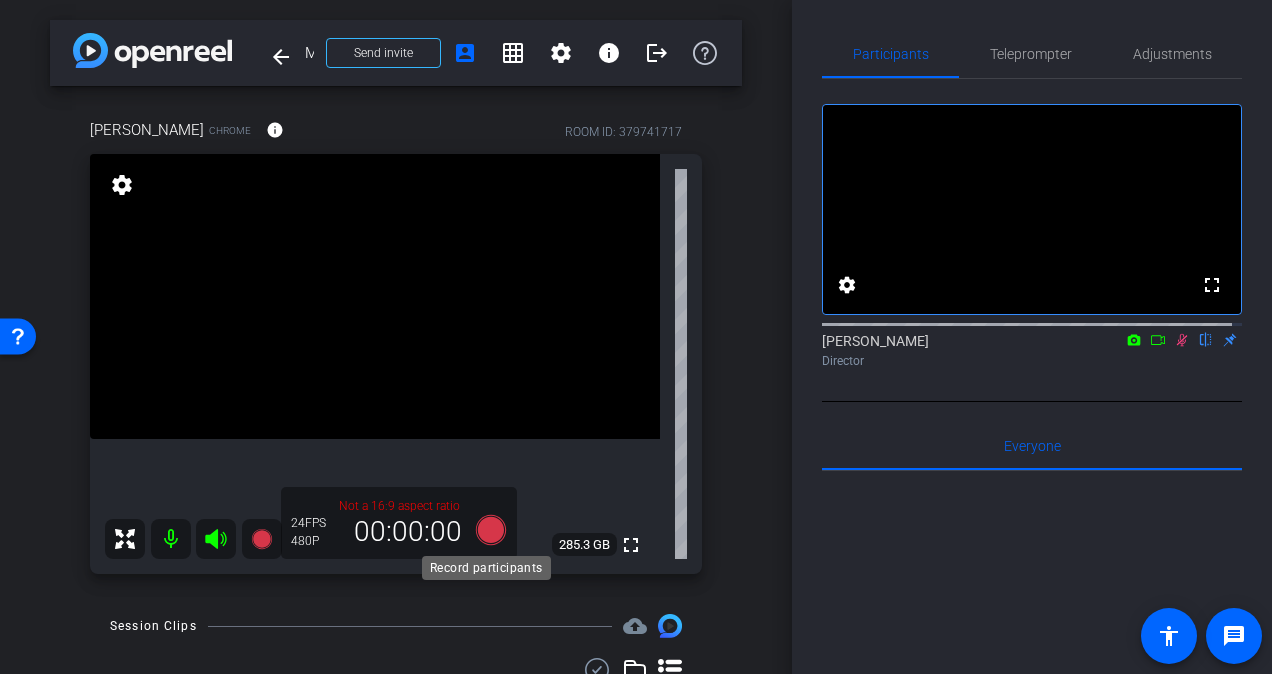 click 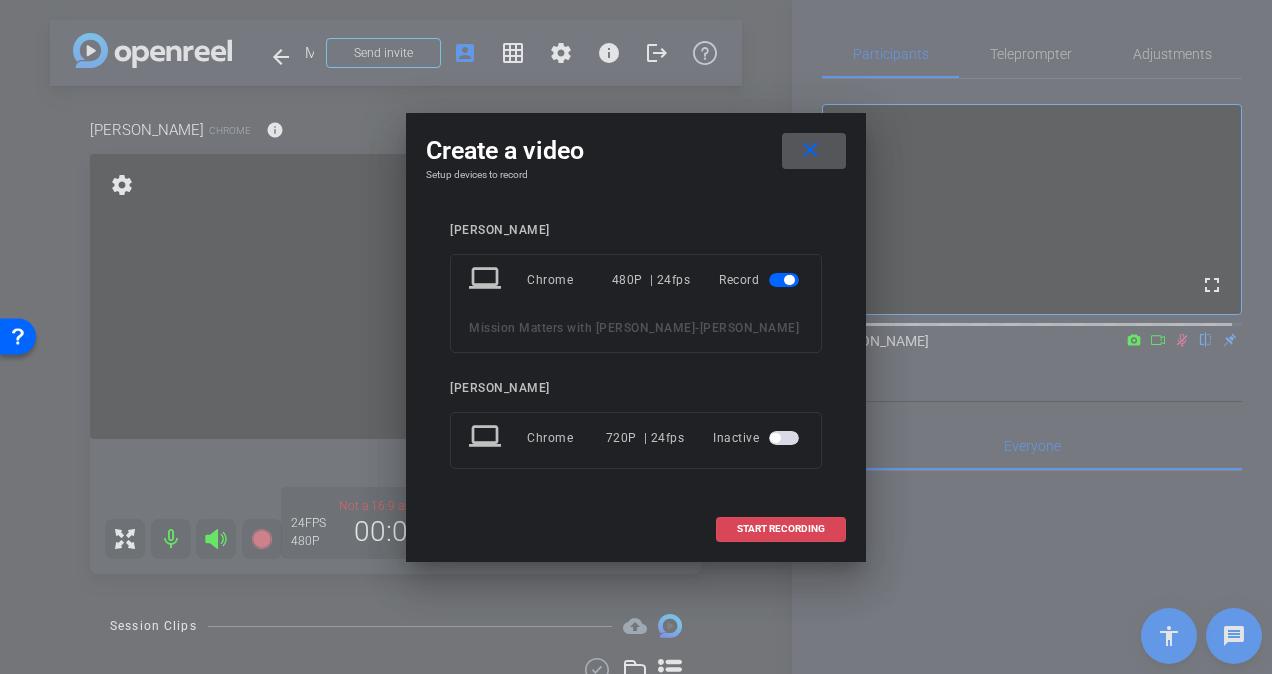 click on "START RECORDING" at bounding box center [781, 529] 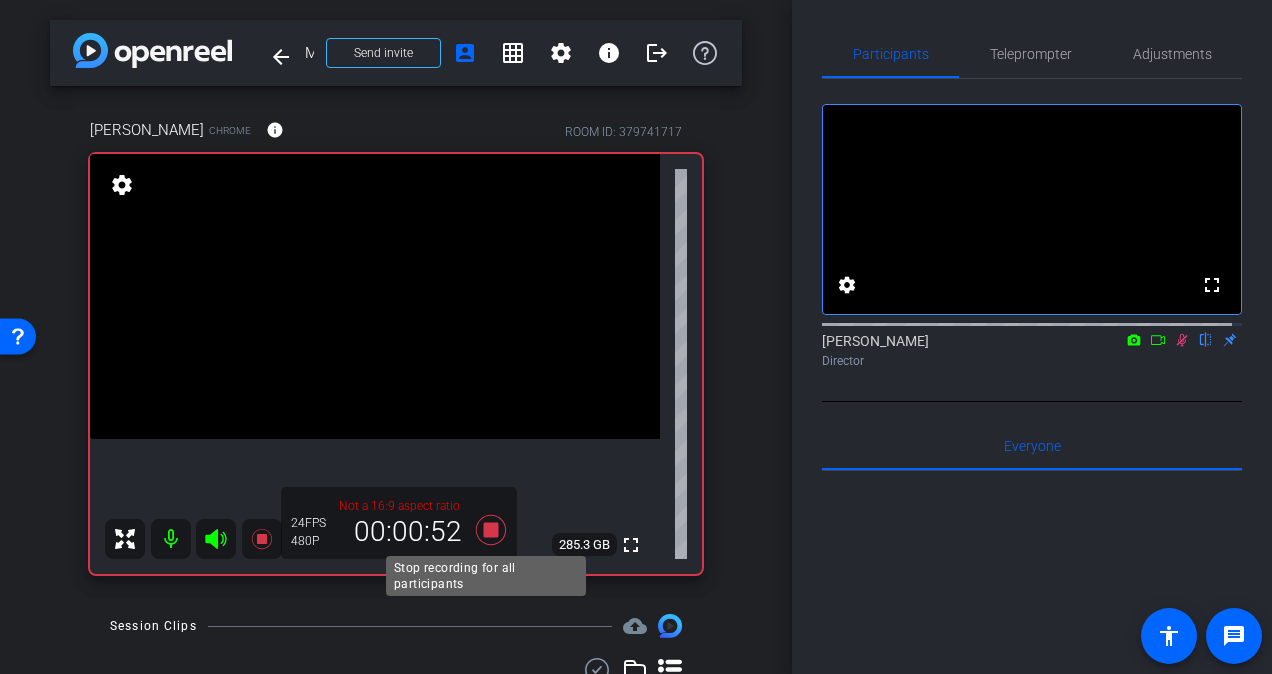click 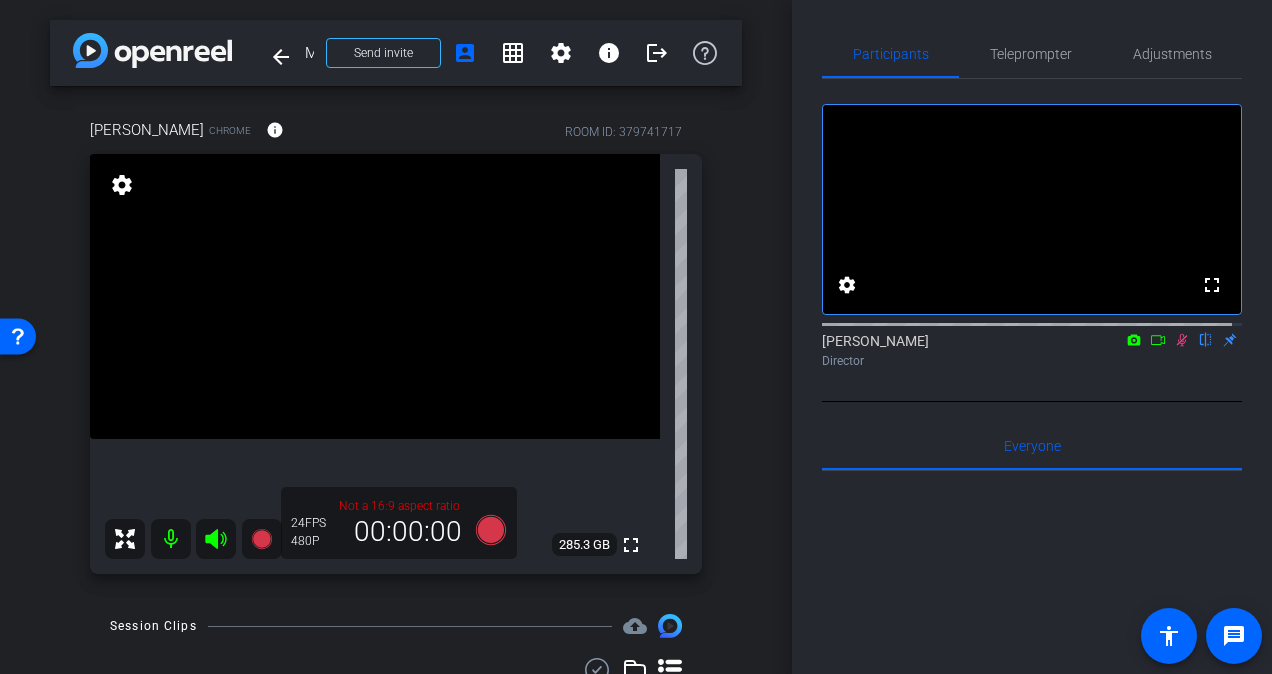 click 